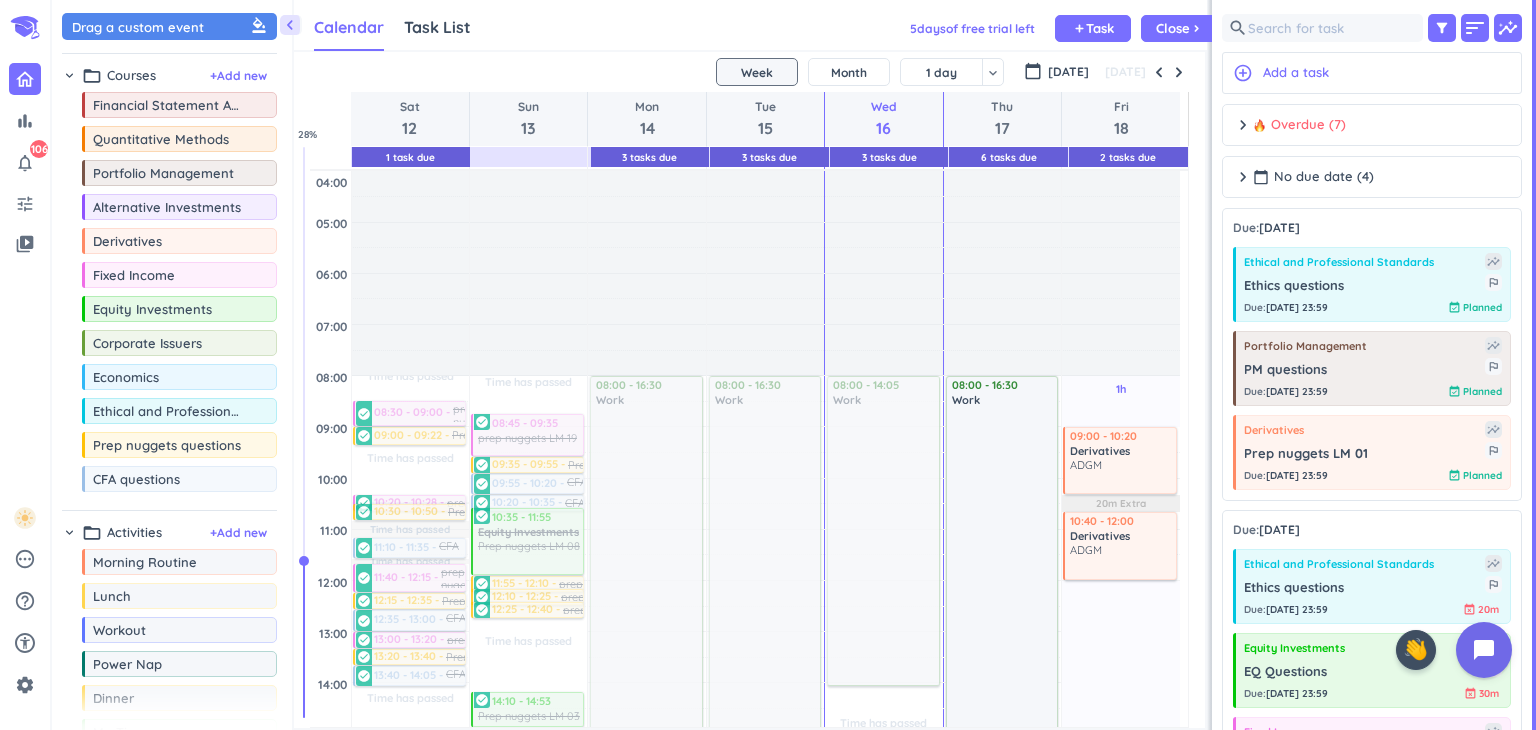 scroll, scrollTop: 0, scrollLeft: 0, axis: both 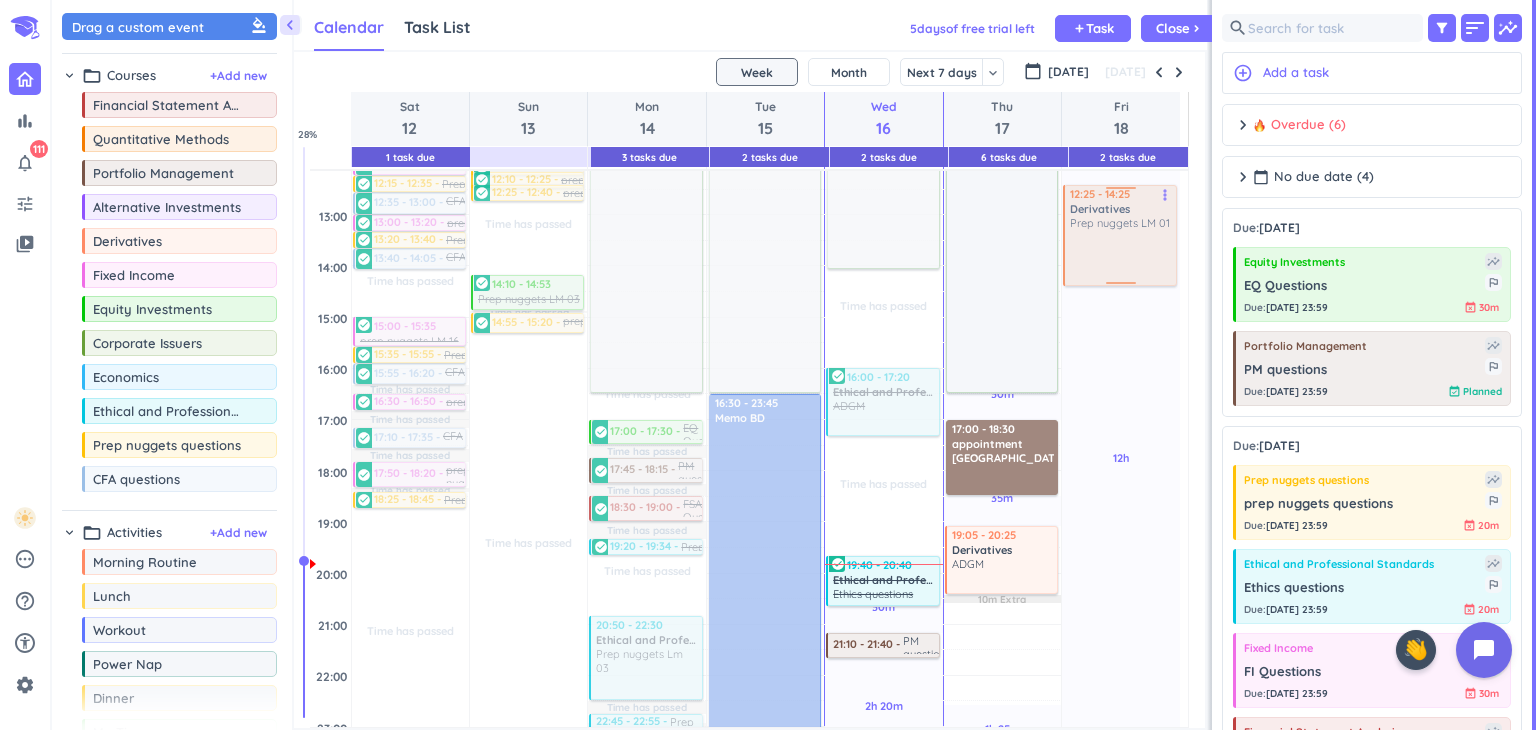 drag, startPoint x: 1016, startPoint y: 630, endPoint x: 1144, endPoint y: 229, distance: 420.93347 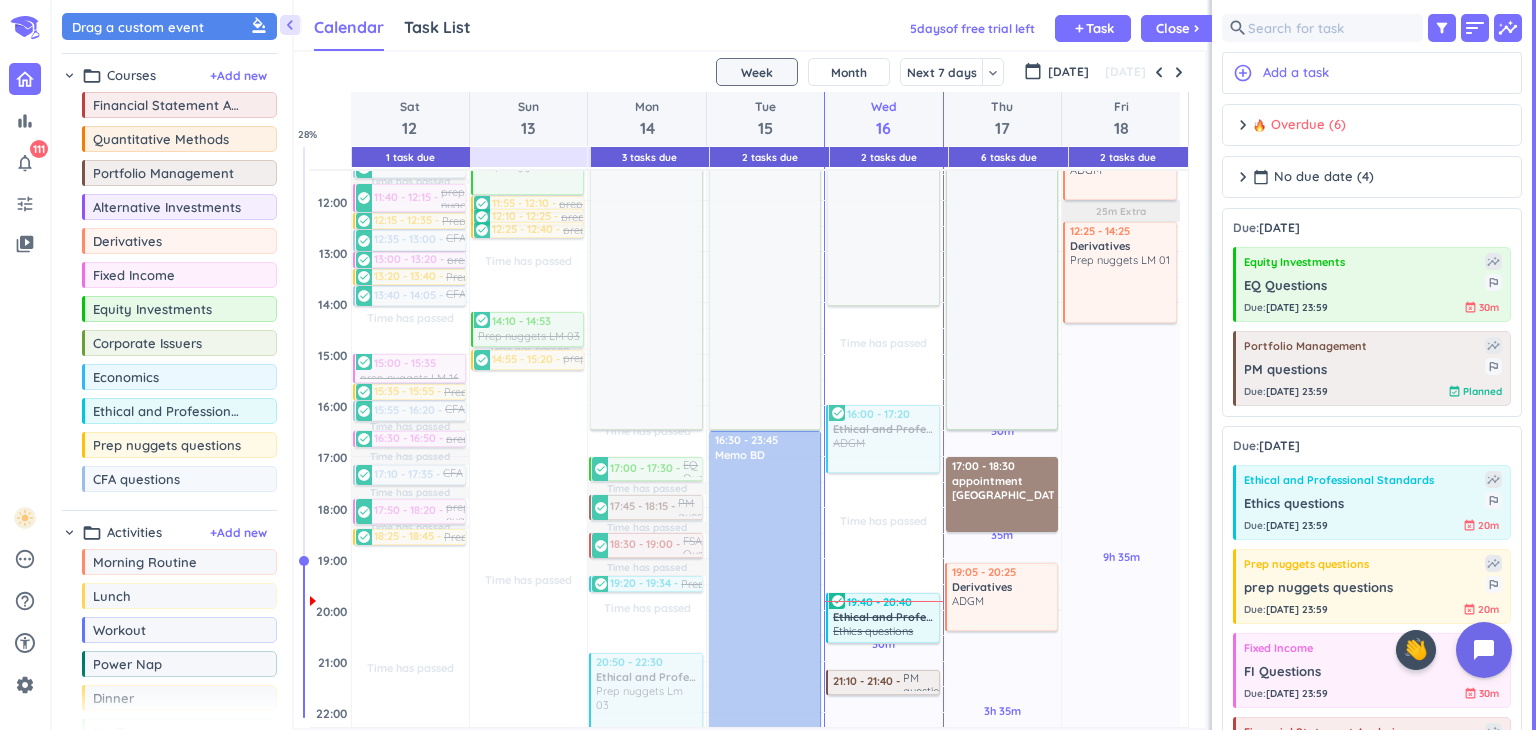 scroll, scrollTop: 425, scrollLeft: 0, axis: vertical 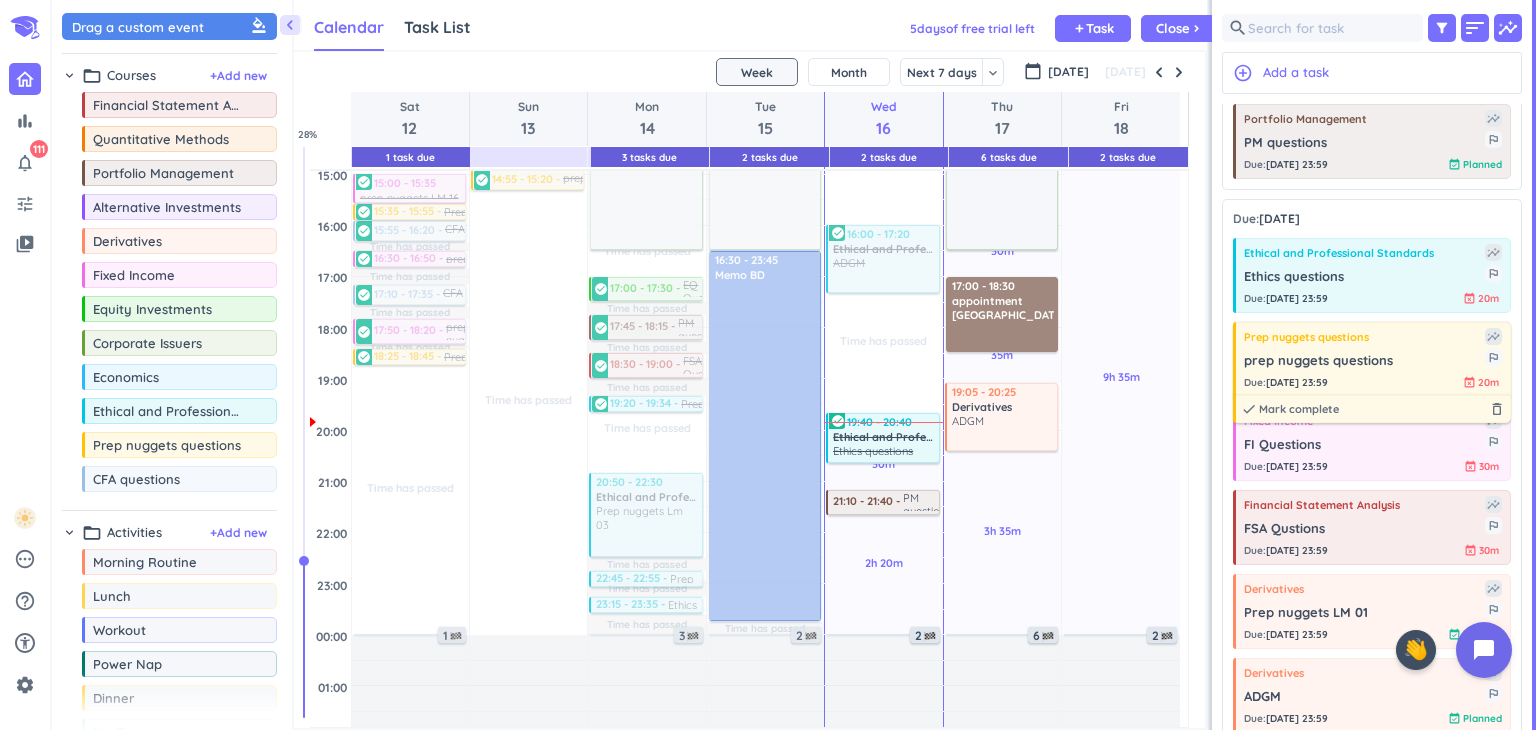 click on "Prep nuggets questions insights prep nuggets questions outlined_flag Due :  [DATE] 23:59 event_busy 20m   done [PERSON_NAME] complete delete_outline" at bounding box center (1372, 359) 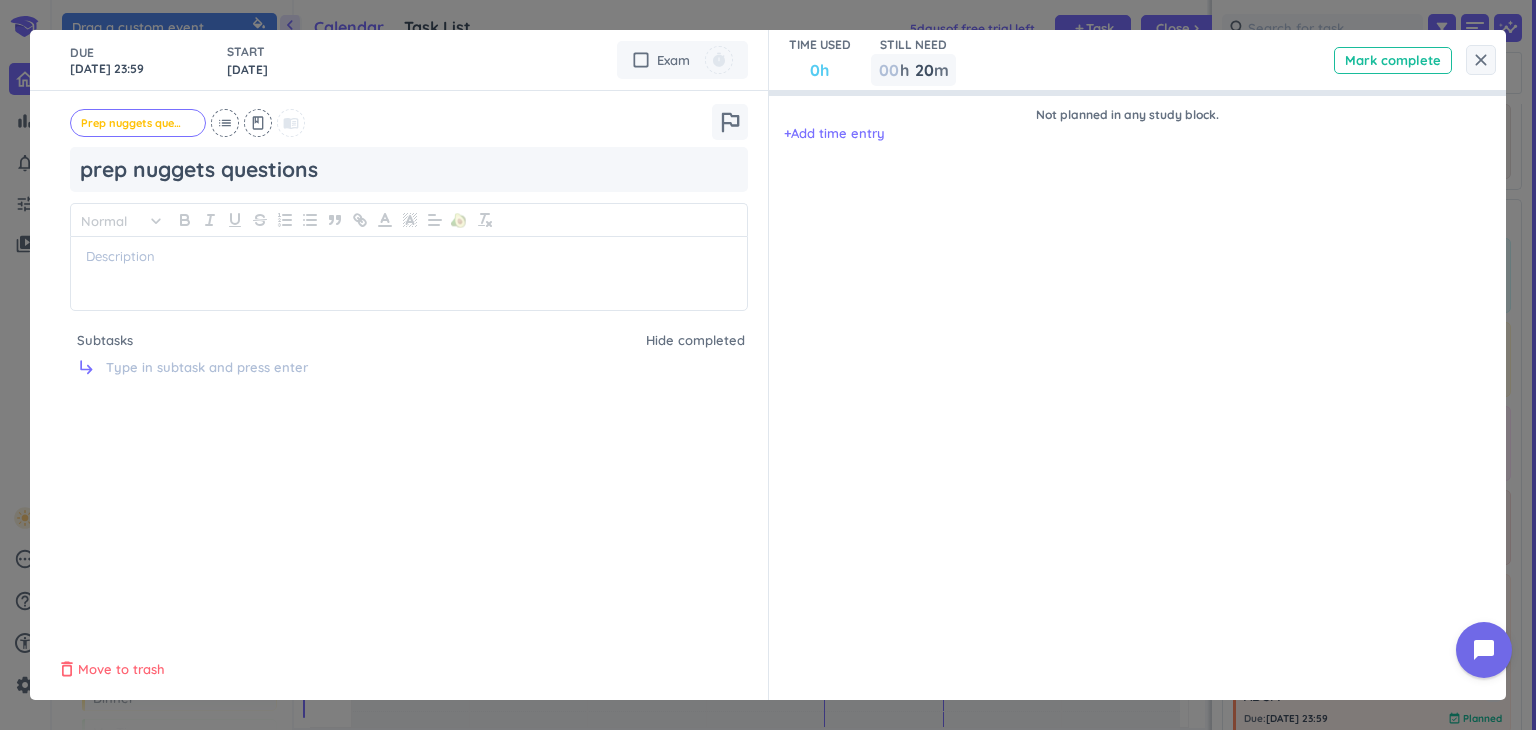 click on "Move to trash" at bounding box center (121, 670) 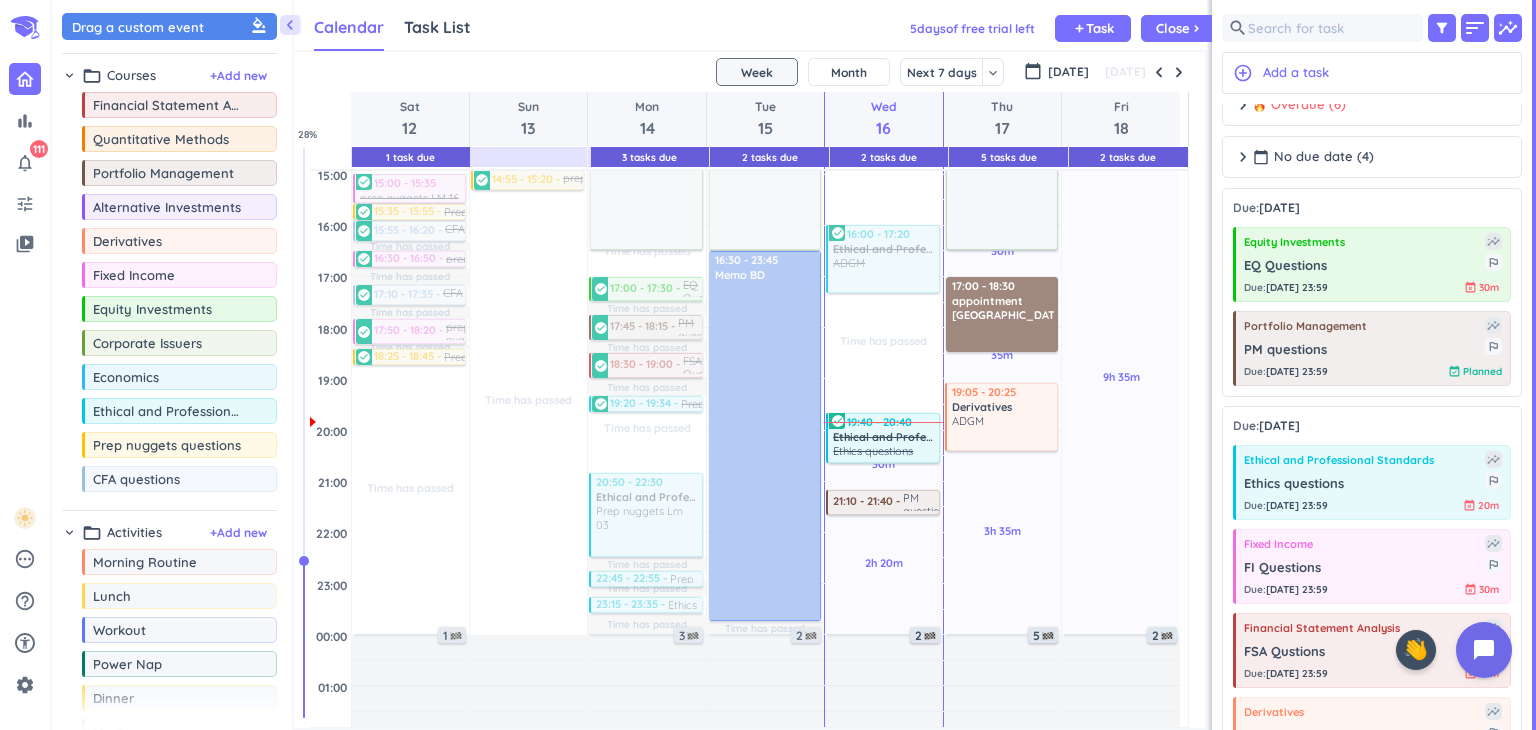 scroll, scrollTop: 12, scrollLeft: 0, axis: vertical 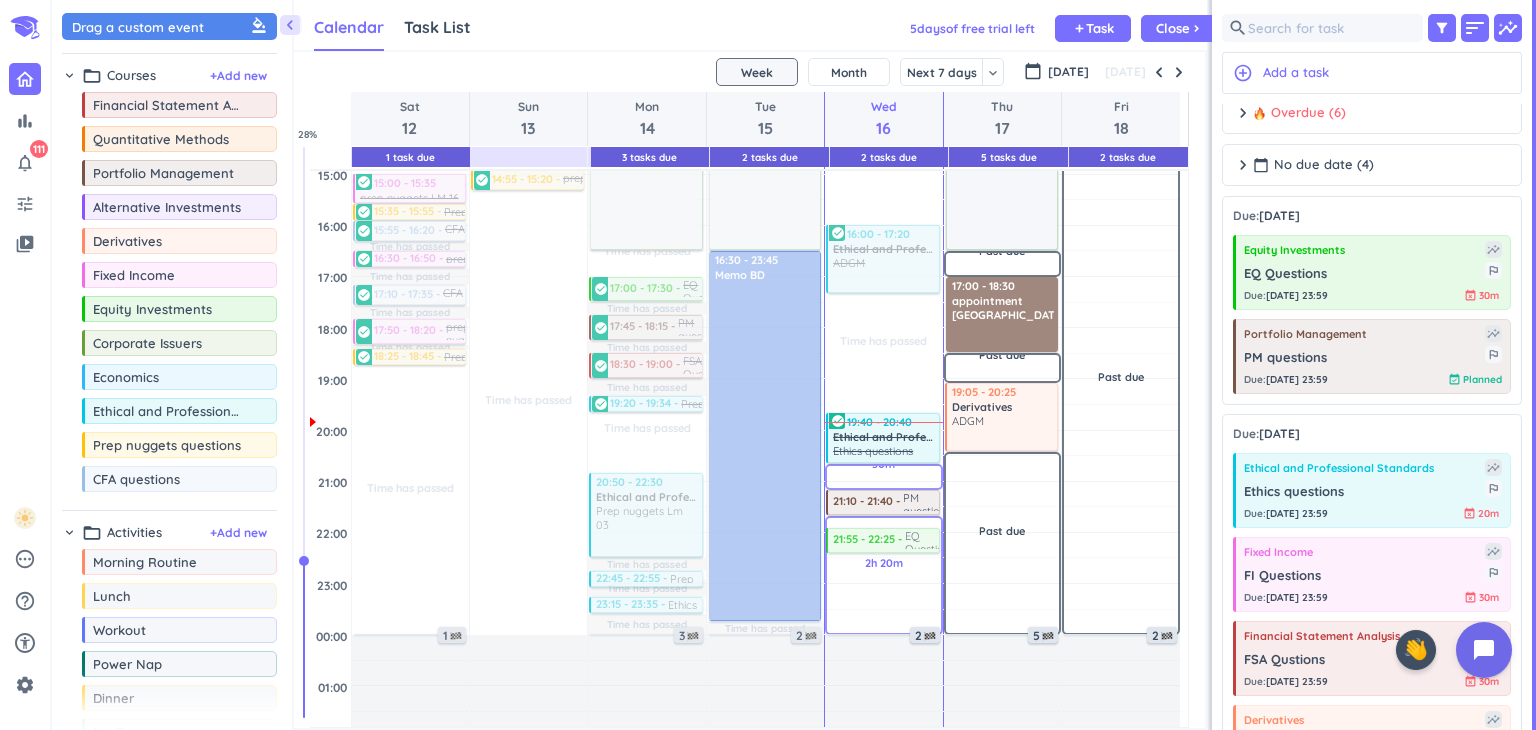 drag, startPoint x: 1324, startPoint y: 253, endPoint x: 891, endPoint y: 532, distance: 515.1019 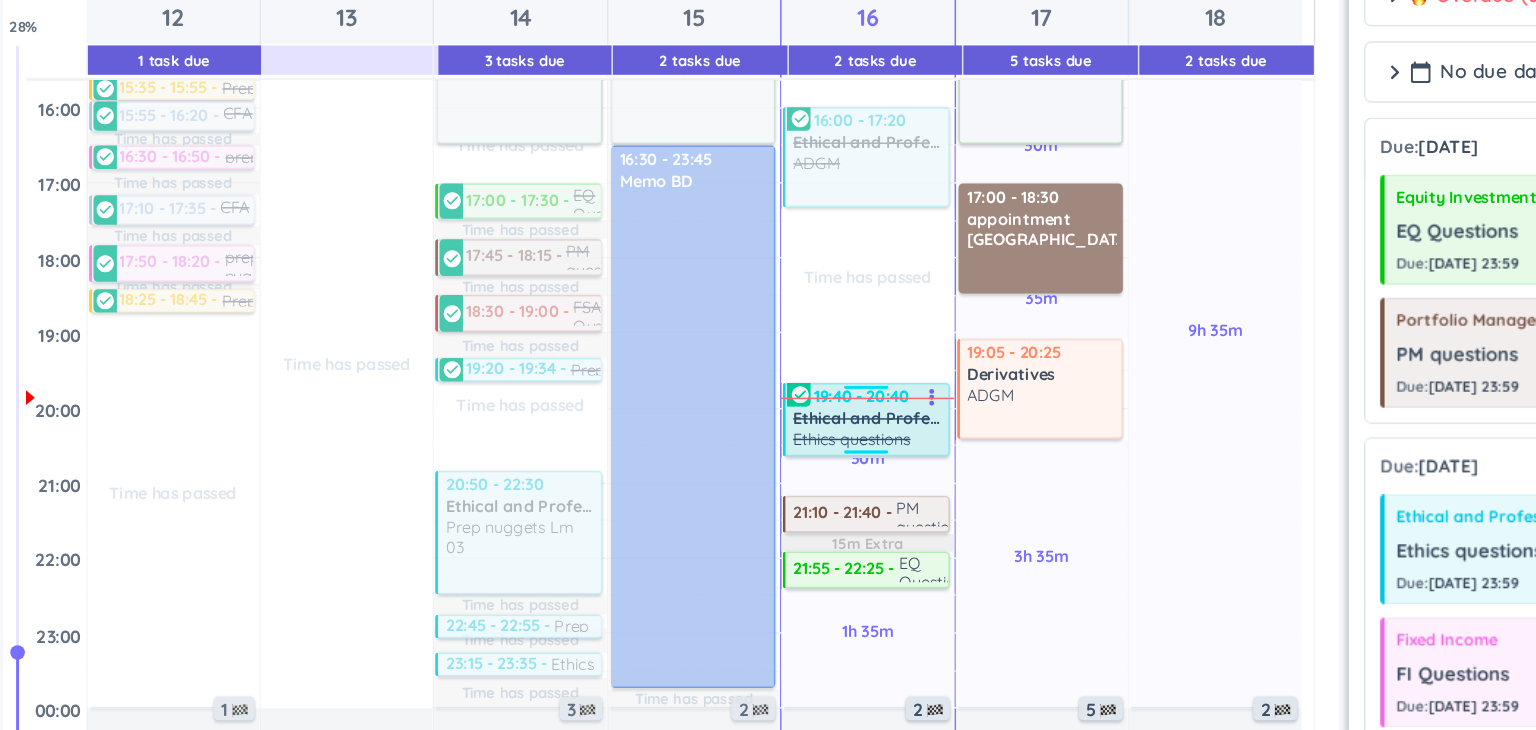 scroll, scrollTop: 584, scrollLeft: 0, axis: vertical 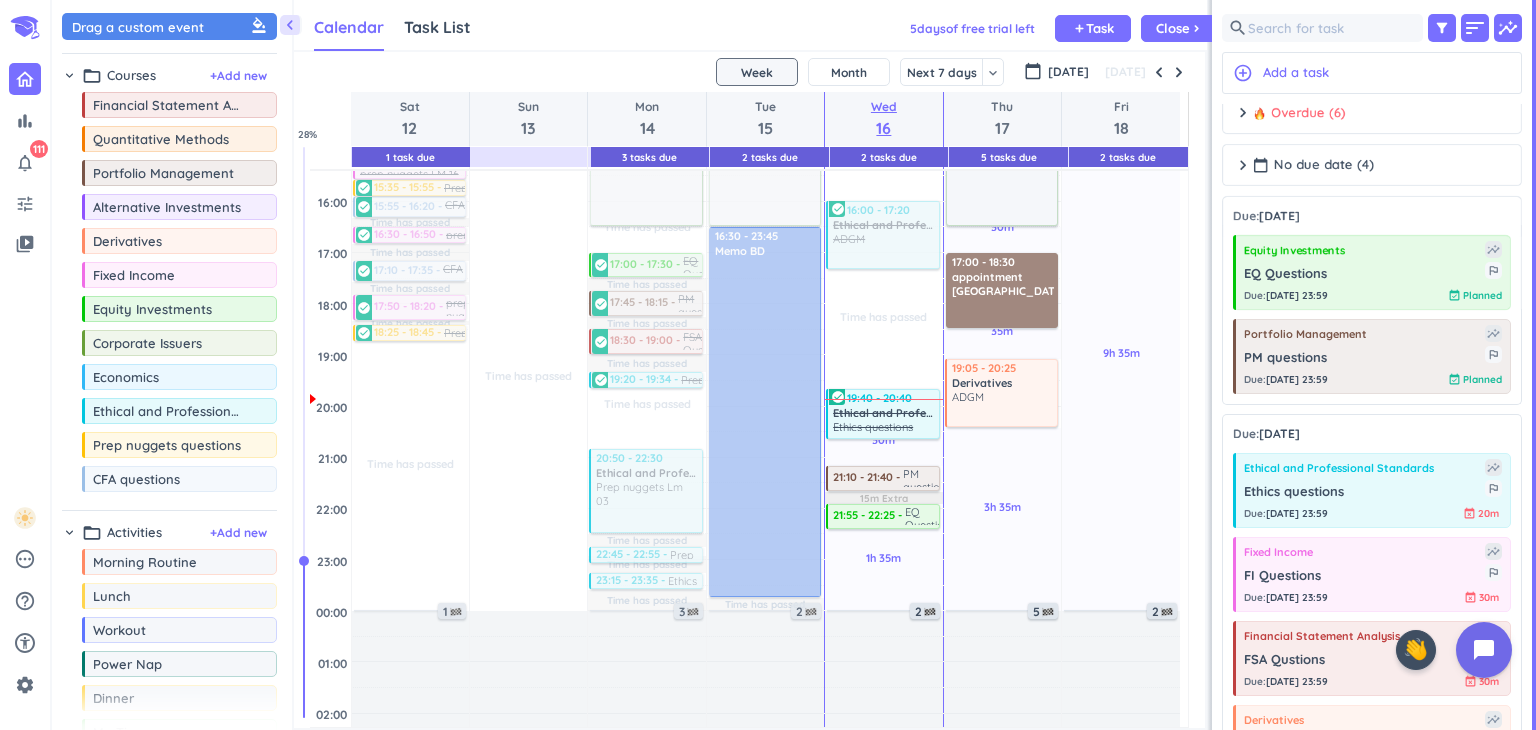 click on "16" at bounding box center [884, 128] 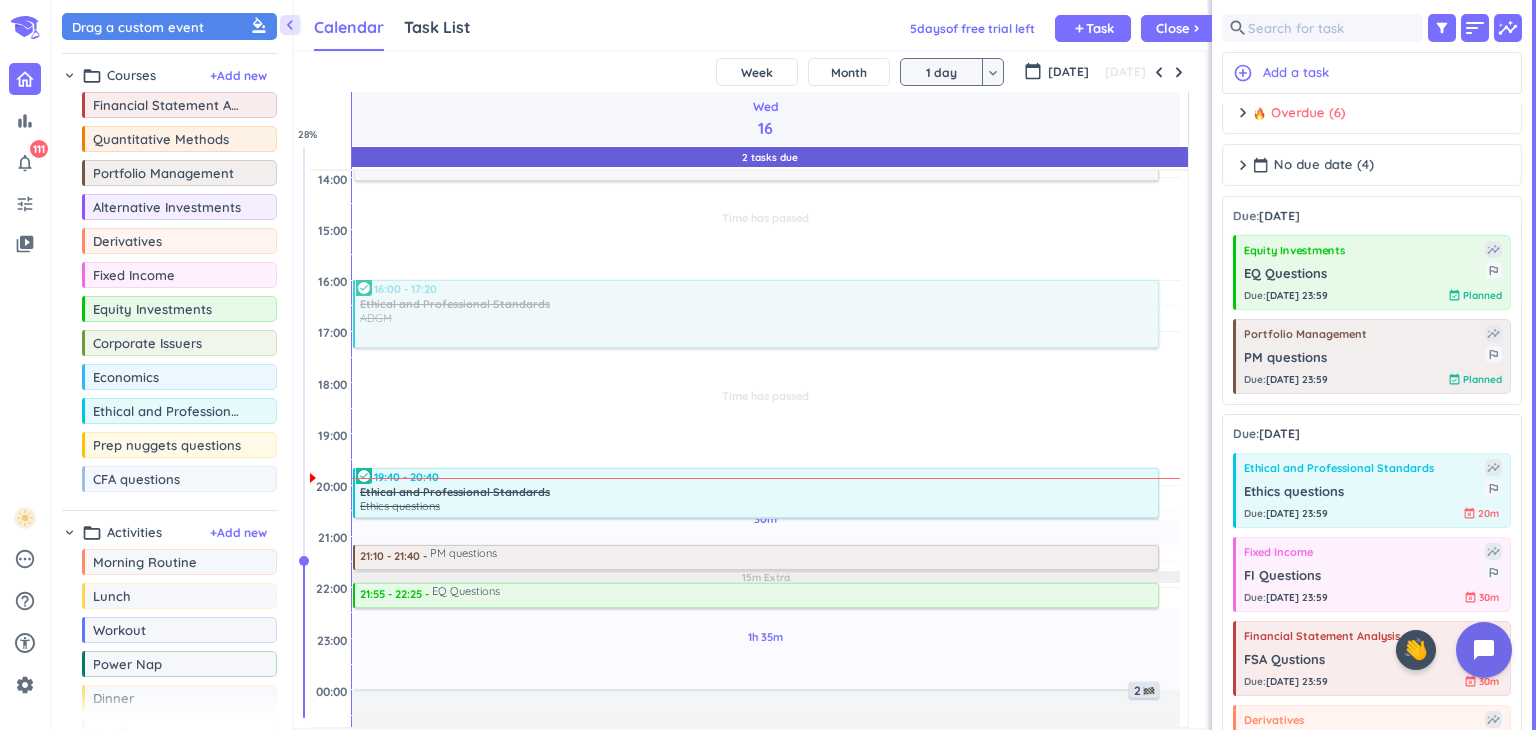 scroll, scrollTop: 510, scrollLeft: 0, axis: vertical 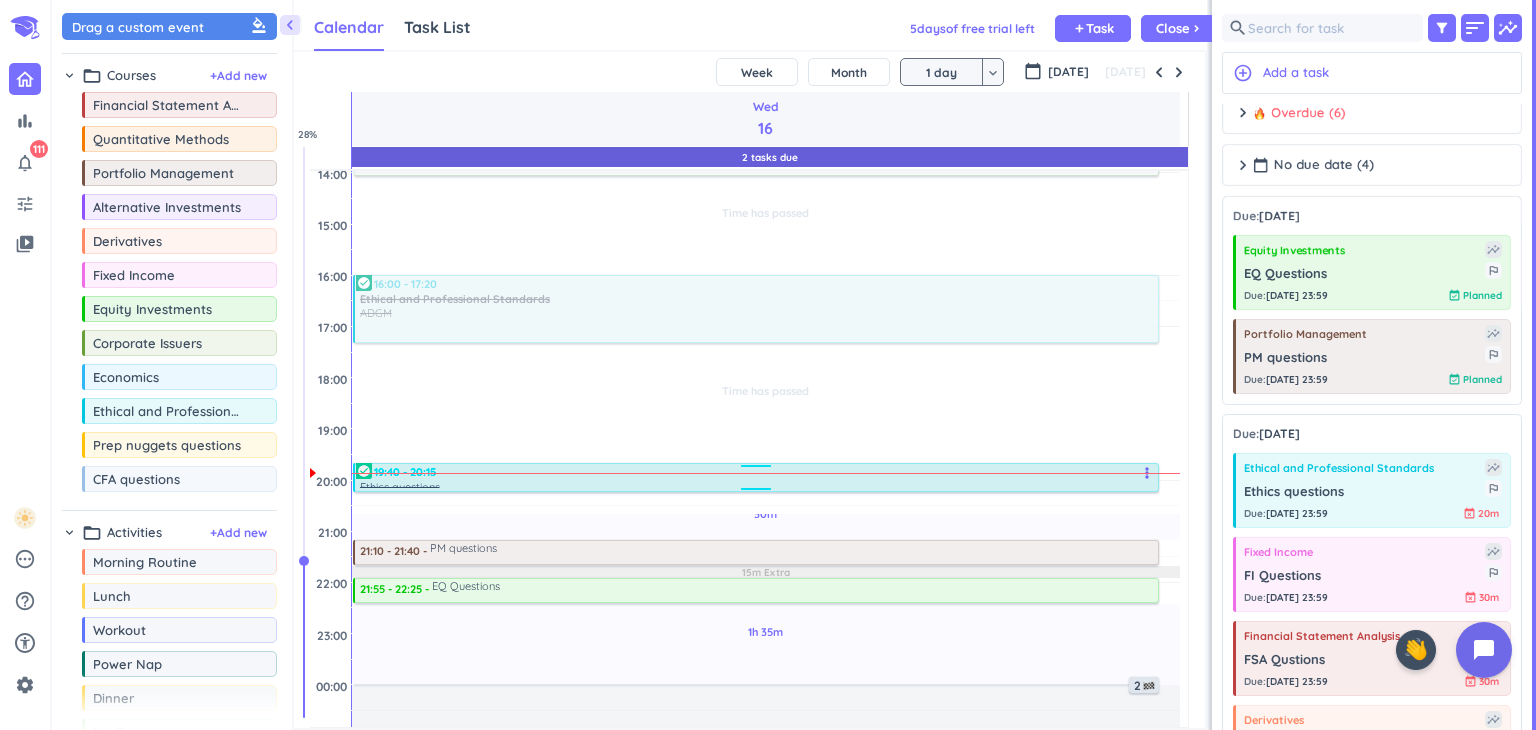 drag, startPoint x: 758, startPoint y: 510, endPoint x: 756, endPoint y: 489, distance: 21.095022 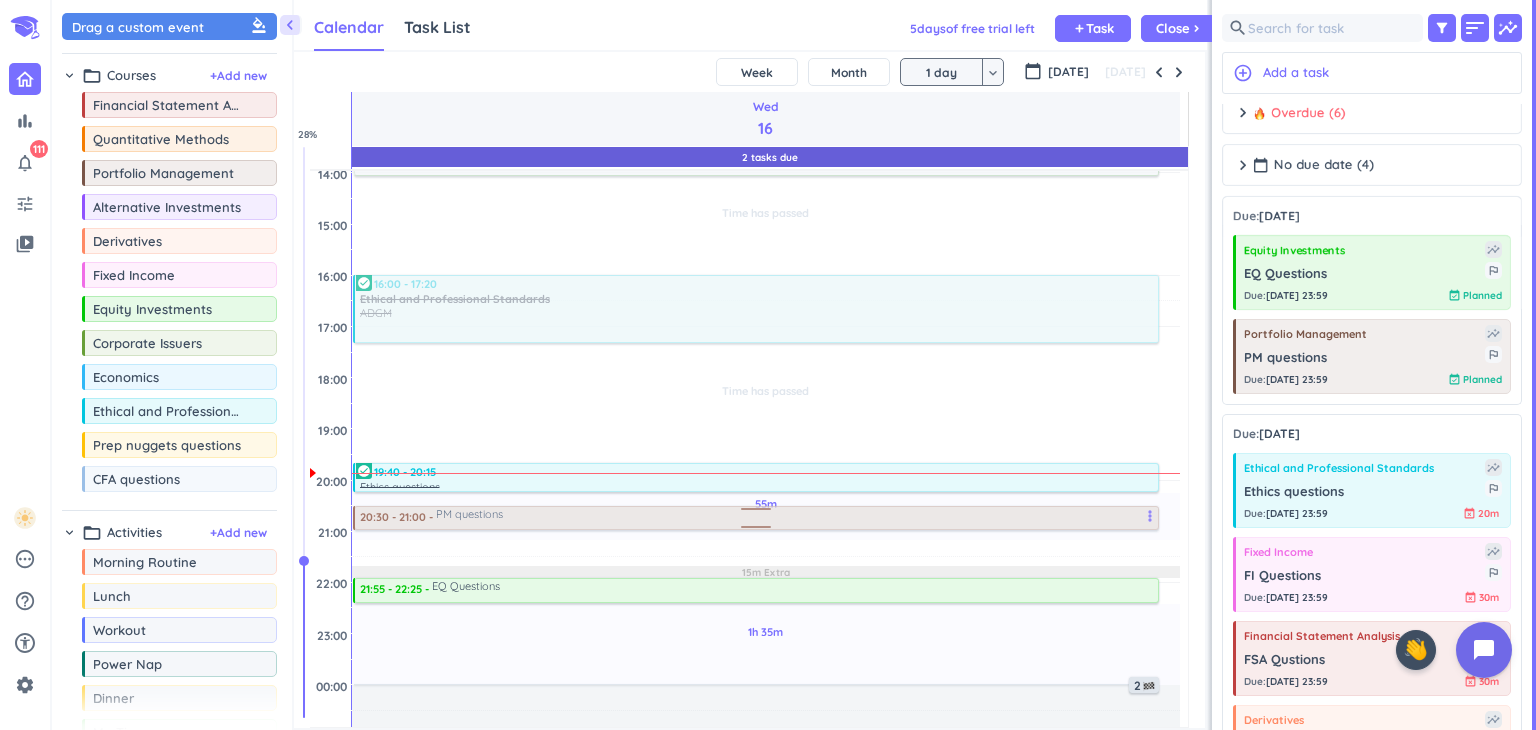 drag, startPoint x: 696, startPoint y: 551, endPoint x: 690, endPoint y: 520, distance: 31.575306 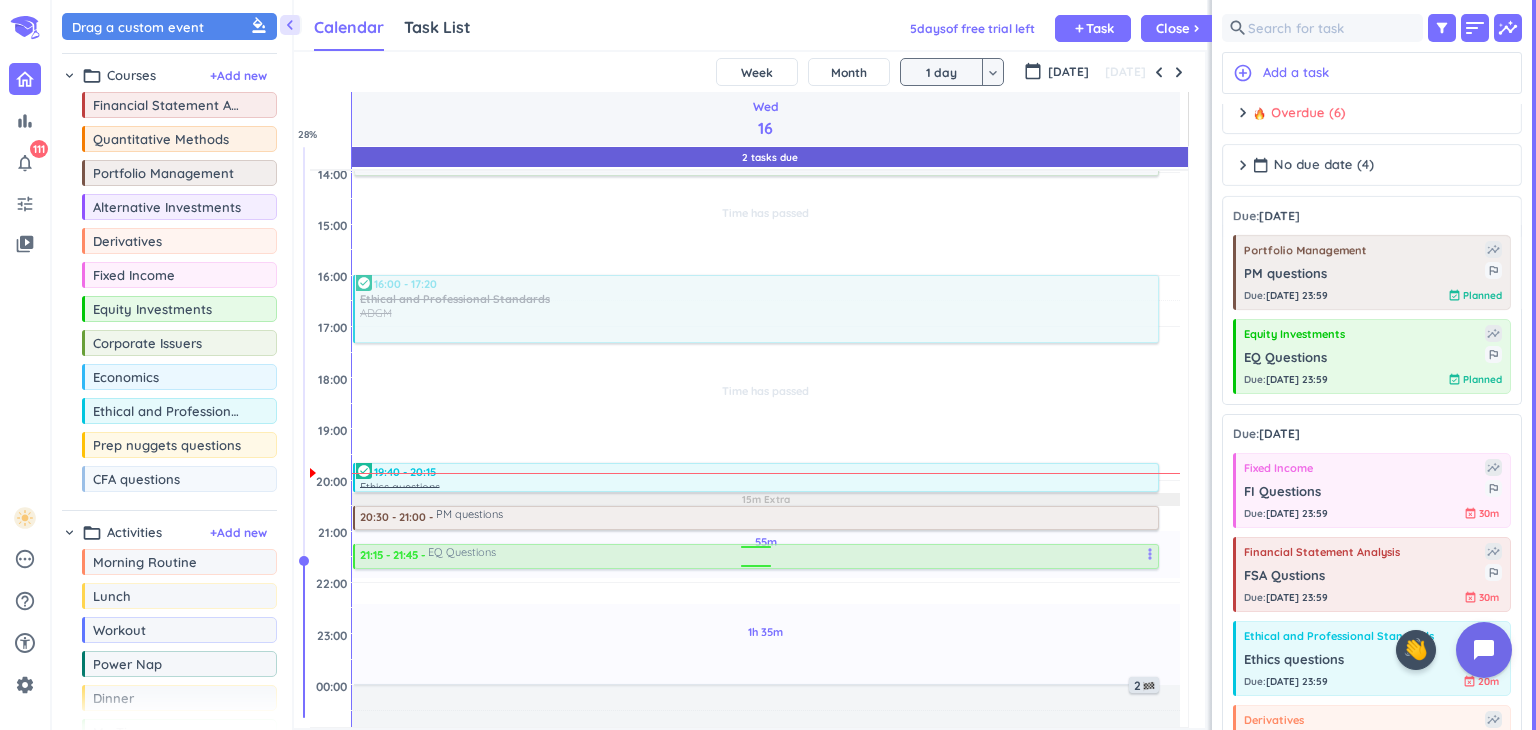 drag, startPoint x: 647, startPoint y: 593, endPoint x: 654, endPoint y: 559, distance: 34.713108 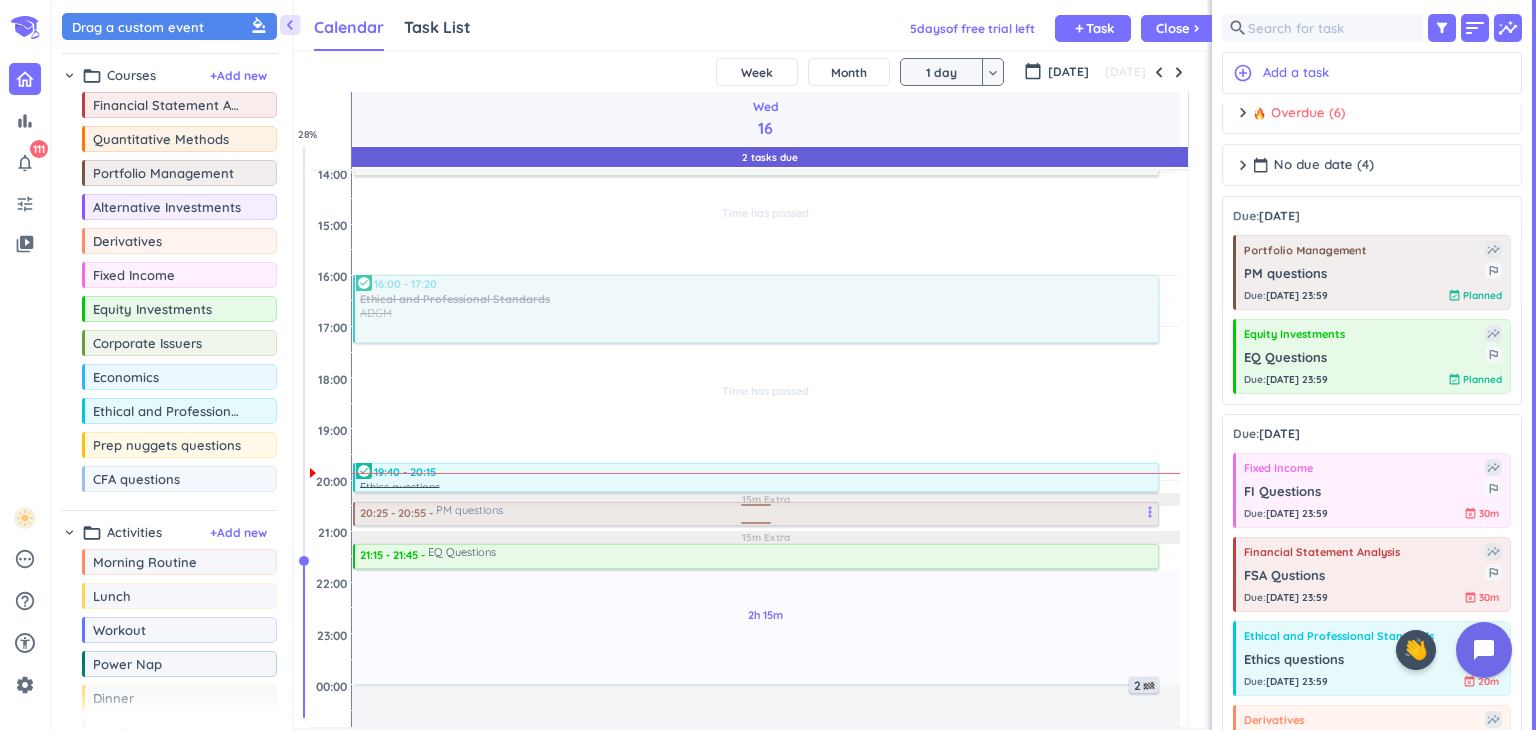 click on "Time has passed Past due Plan Time has passed Past due Plan 2h 15m Past due Plan 15m Extra 15m Extra Adjust Awake Time Adjust Awake Time 08:00 - 14:05 Work delete_outline 16:00 - 17:20 Ethical and Professional Standards ADGM more_vert check_circle   19:40 - 20:15 Ethics questions more_vert check_circle   20:30 - 21:00 PM questions more_vert 21:15 - 21:45 EQ Questions more_vert 2  20:25 - 20:55 PM questions more_vert" at bounding box center [766, 275] 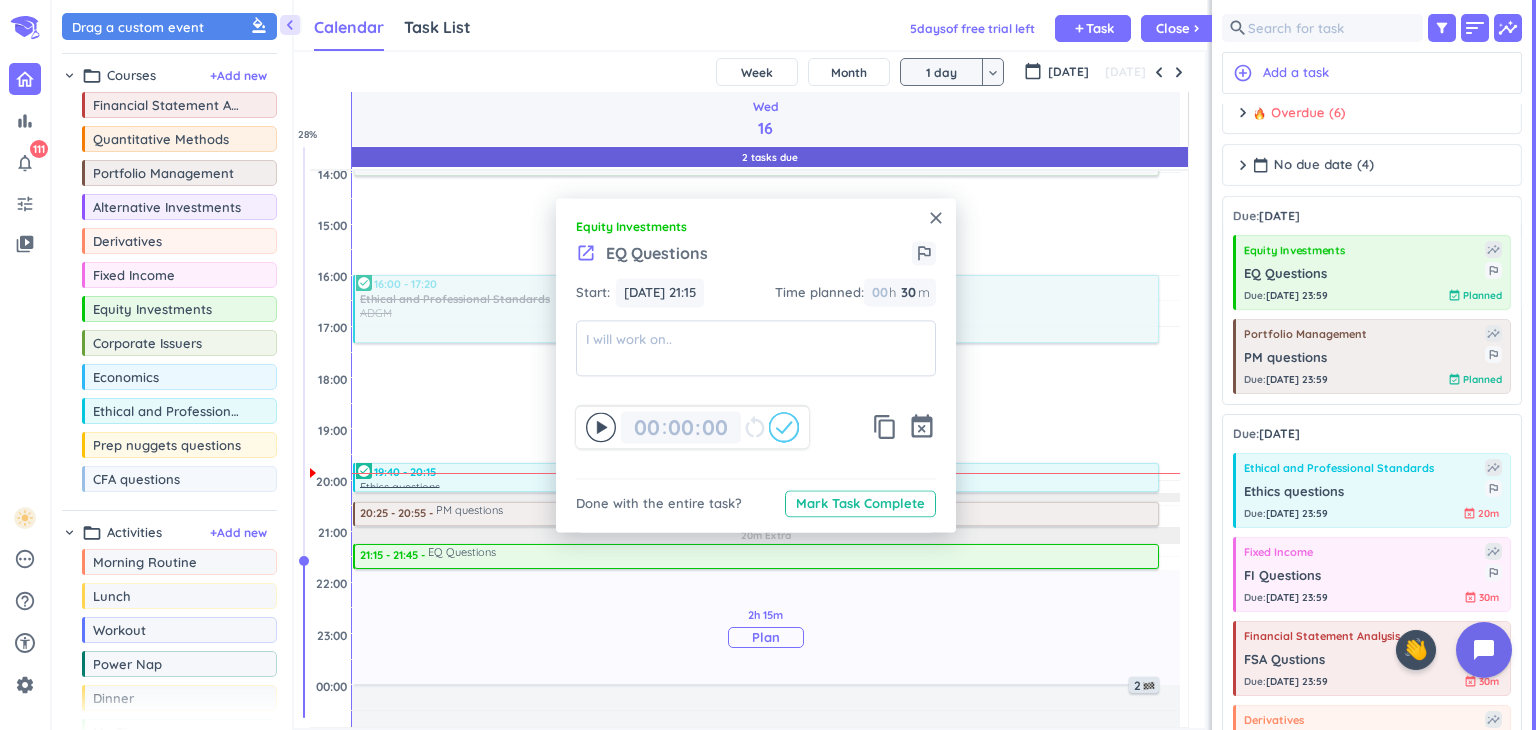 click on "2h 15m Past due Plan" at bounding box center [766, 628] 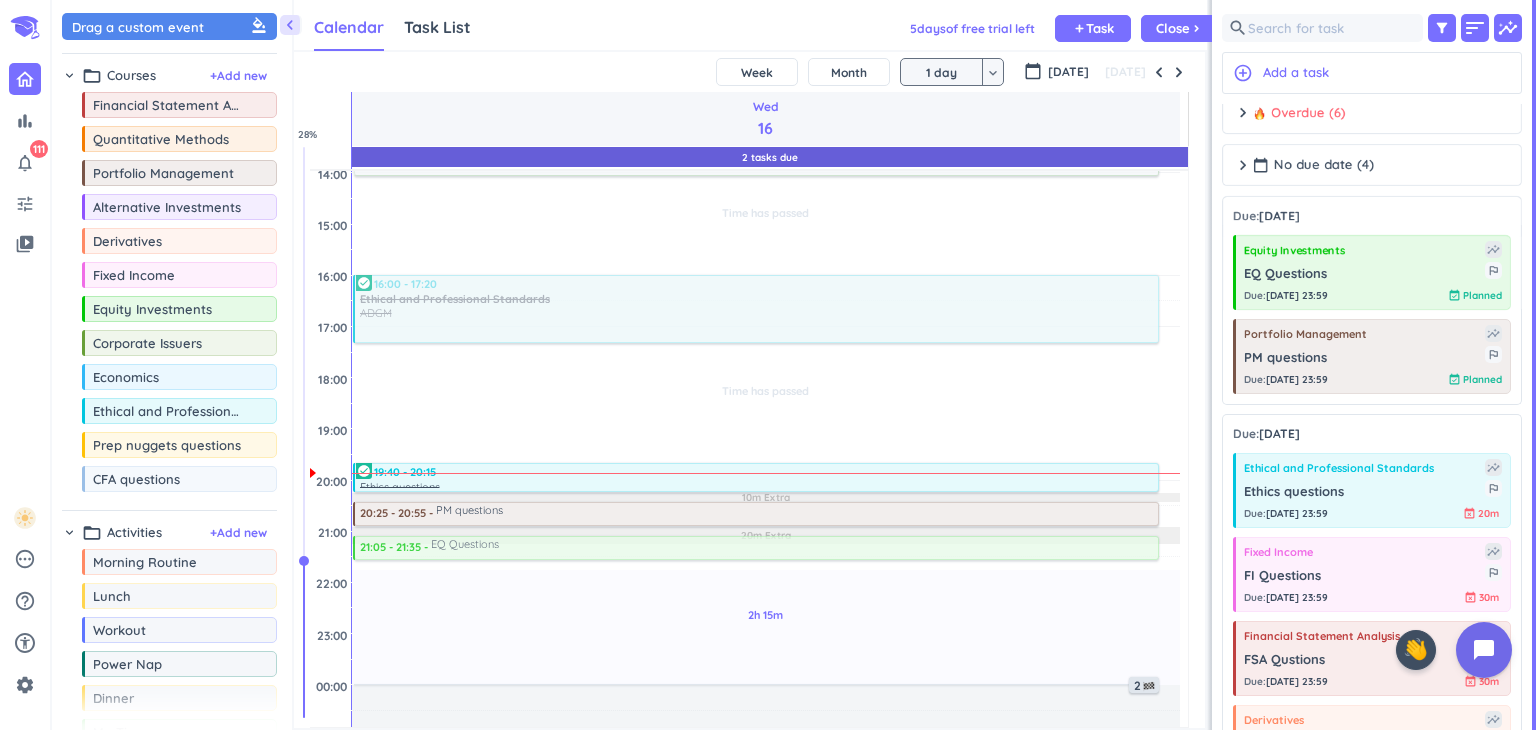 click on "Time has passed Past due Plan Time has passed Past due Plan 2h 15m Past due Plan 10m Extra 20m Extra Adjust Awake Time Adjust Awake Time 08:00 - 14:05 Work delete_outline 16:00 - 17:20 Ethical and Professional Standards ADGM more_vert check_circle   19:40 - 20:15 Ethics questions more_vert check_circle   20:25 - 20:55 PM questions more_vert 21:15 - 21:45 EQ Questions more_vert 2  21:05 - 21:35 EQ Questions more_vert" at bounding box center [766, 275] 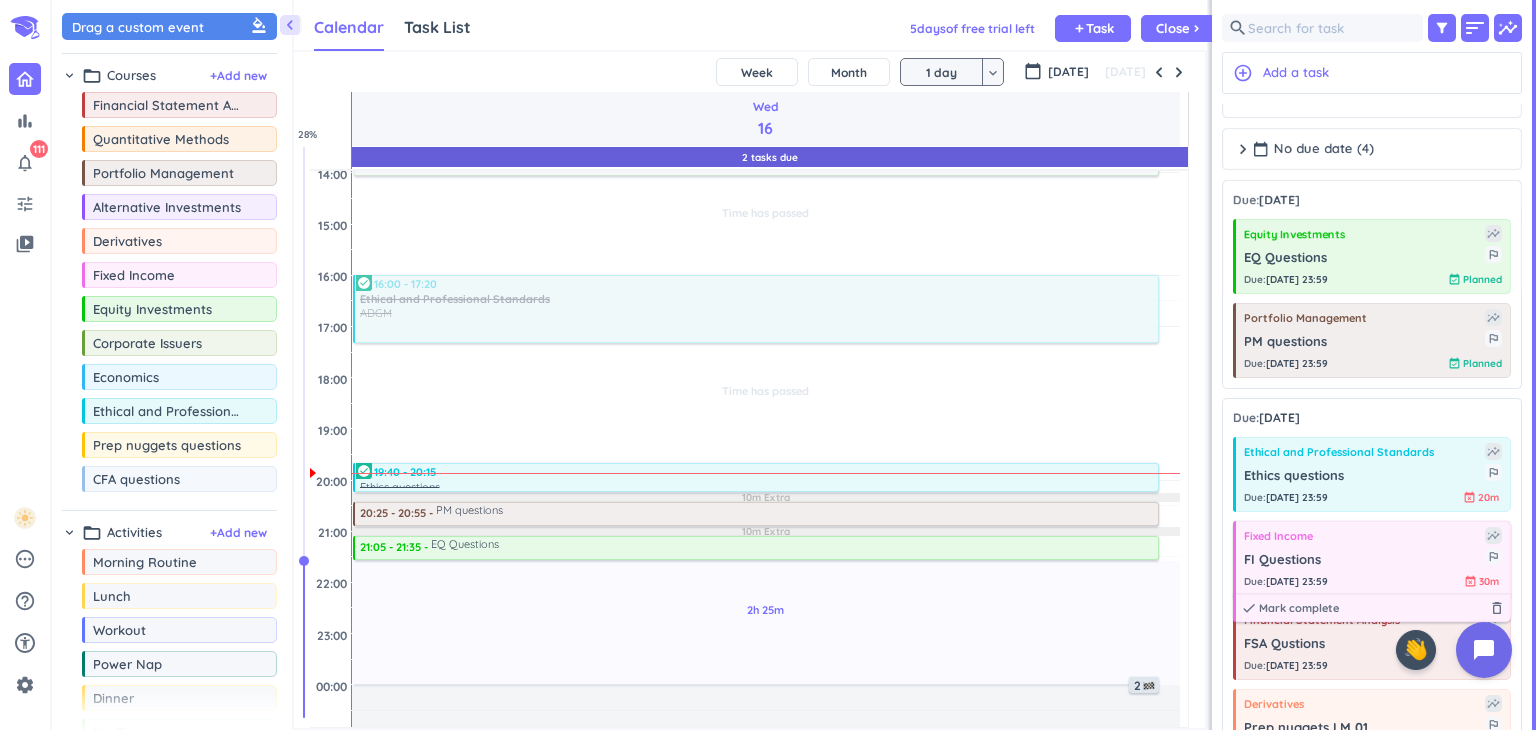 scroll, scrollTop: 0, scrollLeft: 0, axis: both 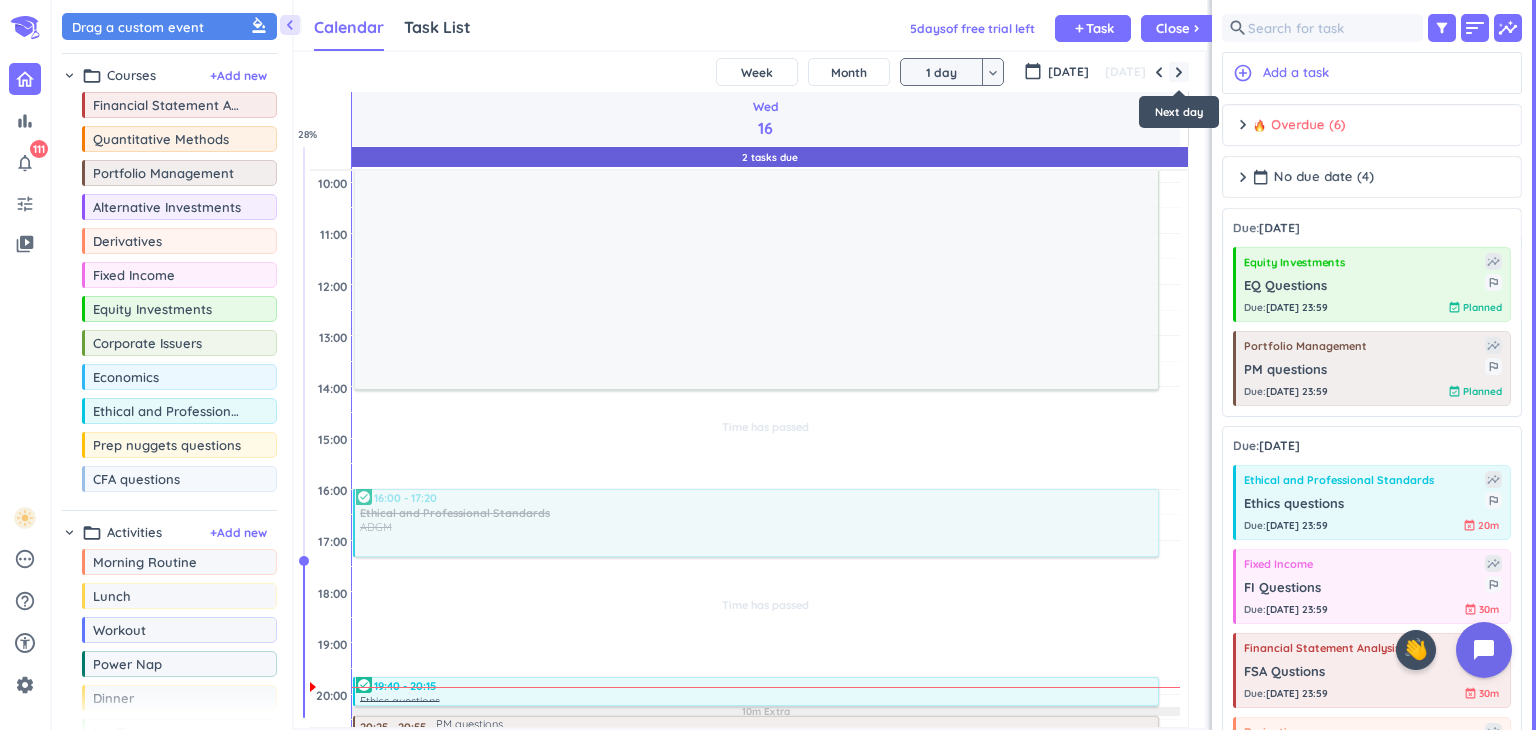 click at bounding box center (1179, 72) 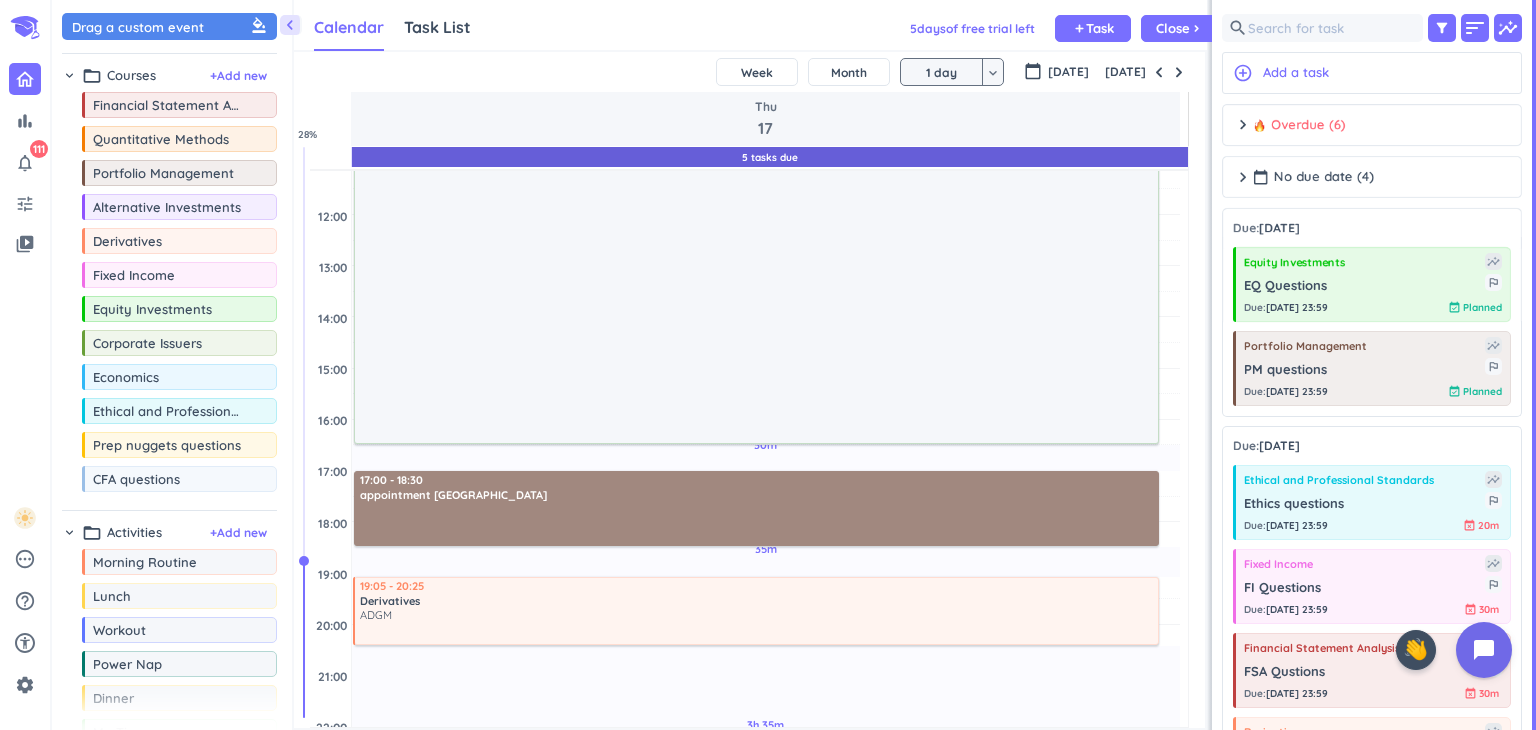 scroll, scrollTop: 356, scrollLeft: 0, axis: vertical 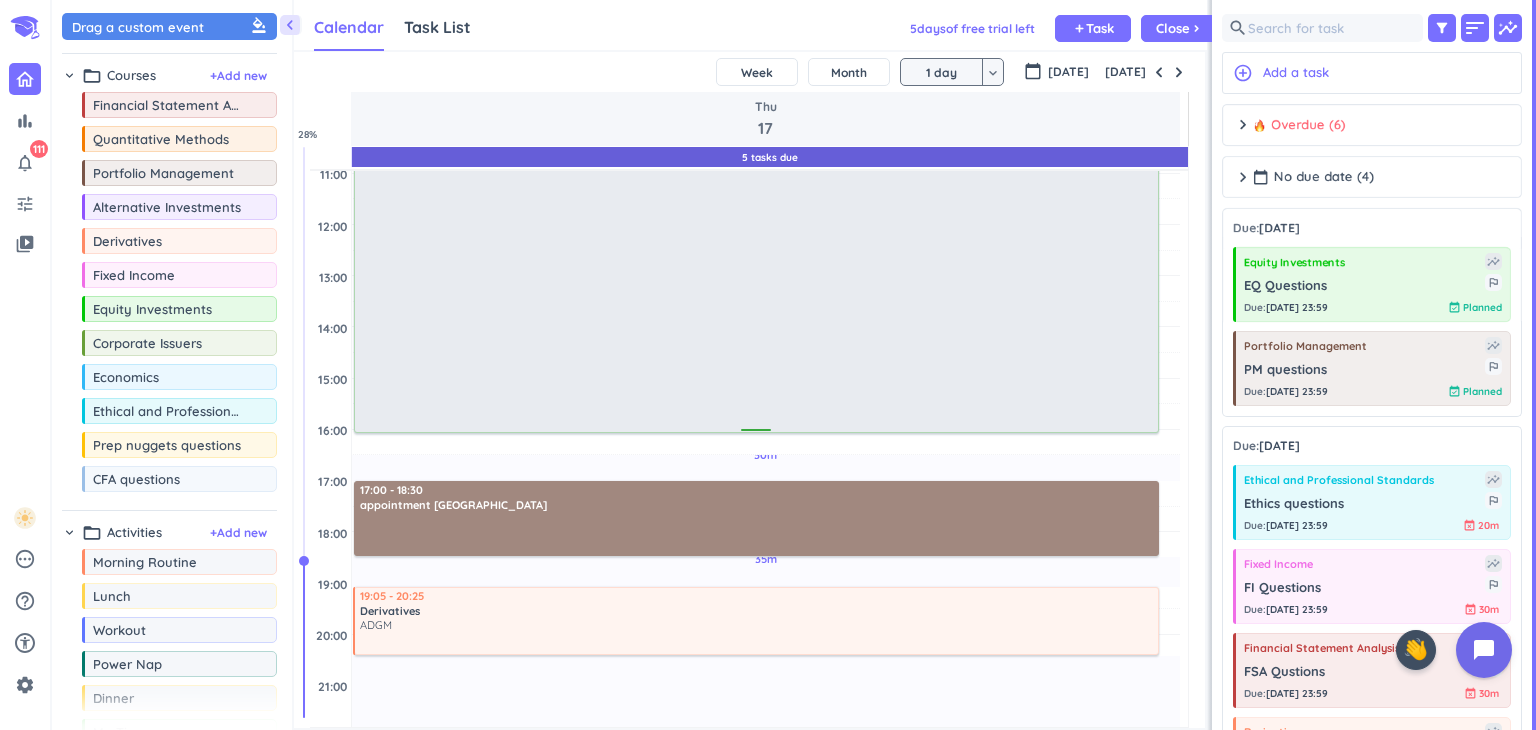 drag, startPoint x: 751, startPoint y: 451, endPoint x: 750, endPoint y: 430, distance: 21.023796 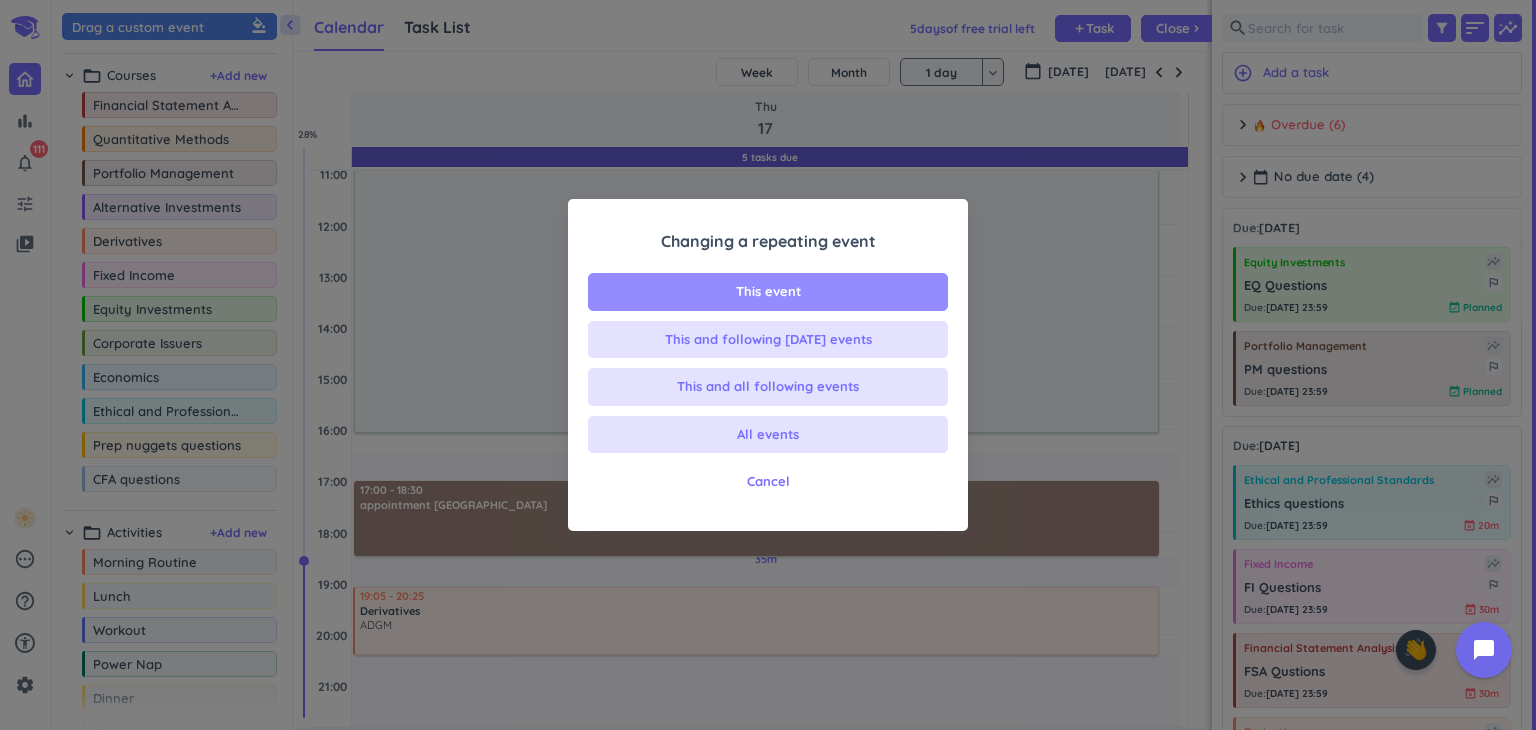 click on "This event" at bounding box center [768, 292] 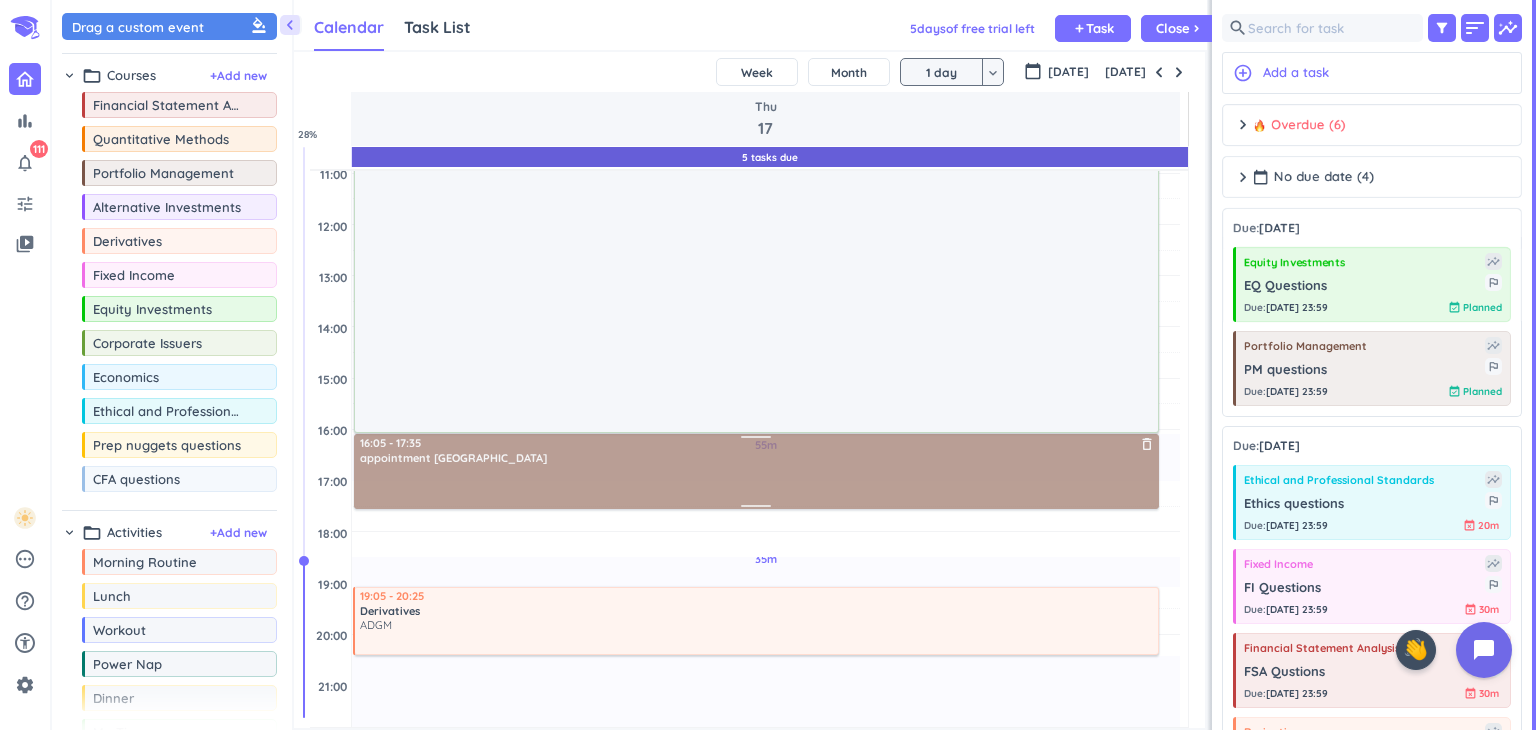 drag, startPoint x: 724, startPoint y: 525, endPoint x: 723, endPoint y: 484, distance: 41.01219 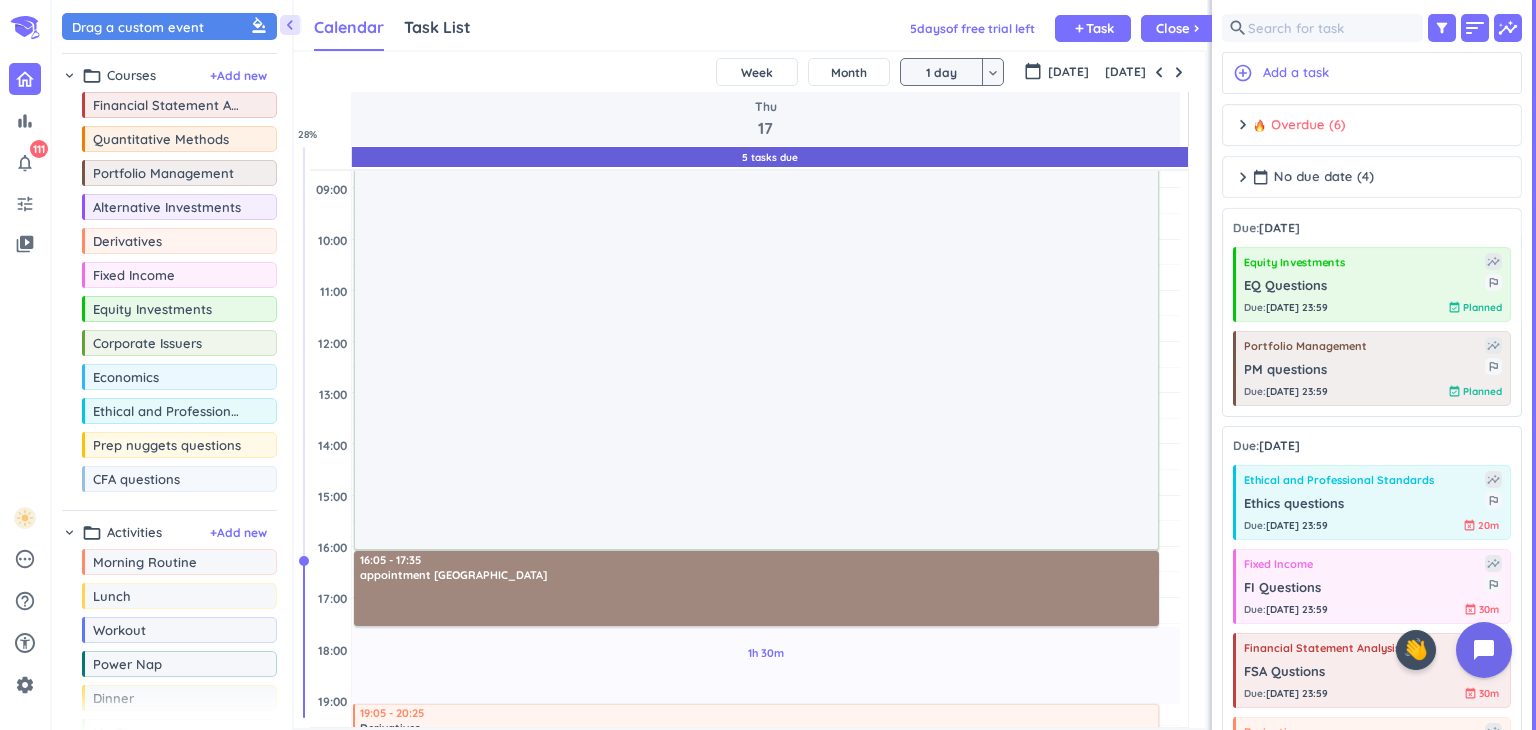 scroll, scrollTop: 232, scrollLeft: 0, axis: vertical 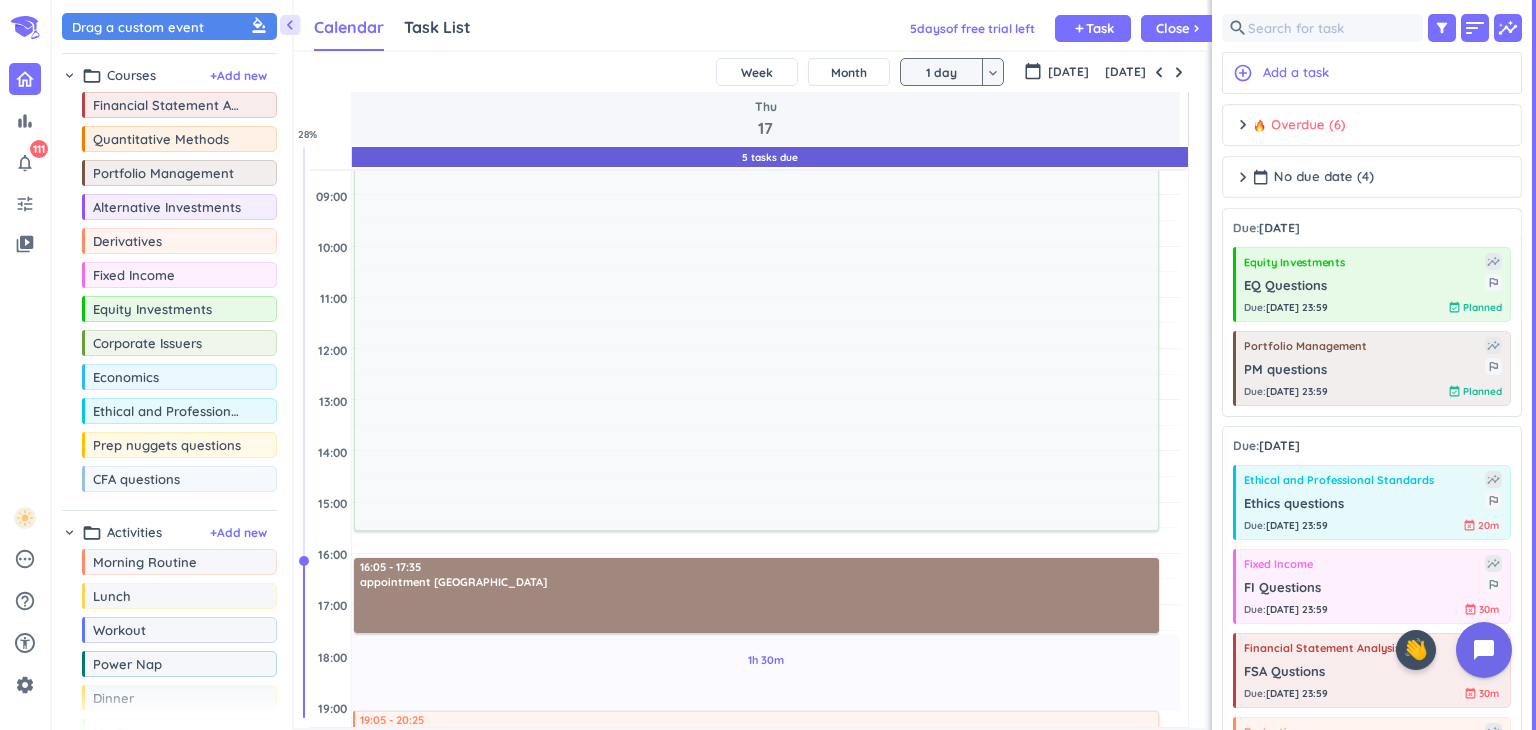drag, startPoint x: 756, startPoint y: 551, endPoint x: 755, endPoint y: 536, distance: 15.033297 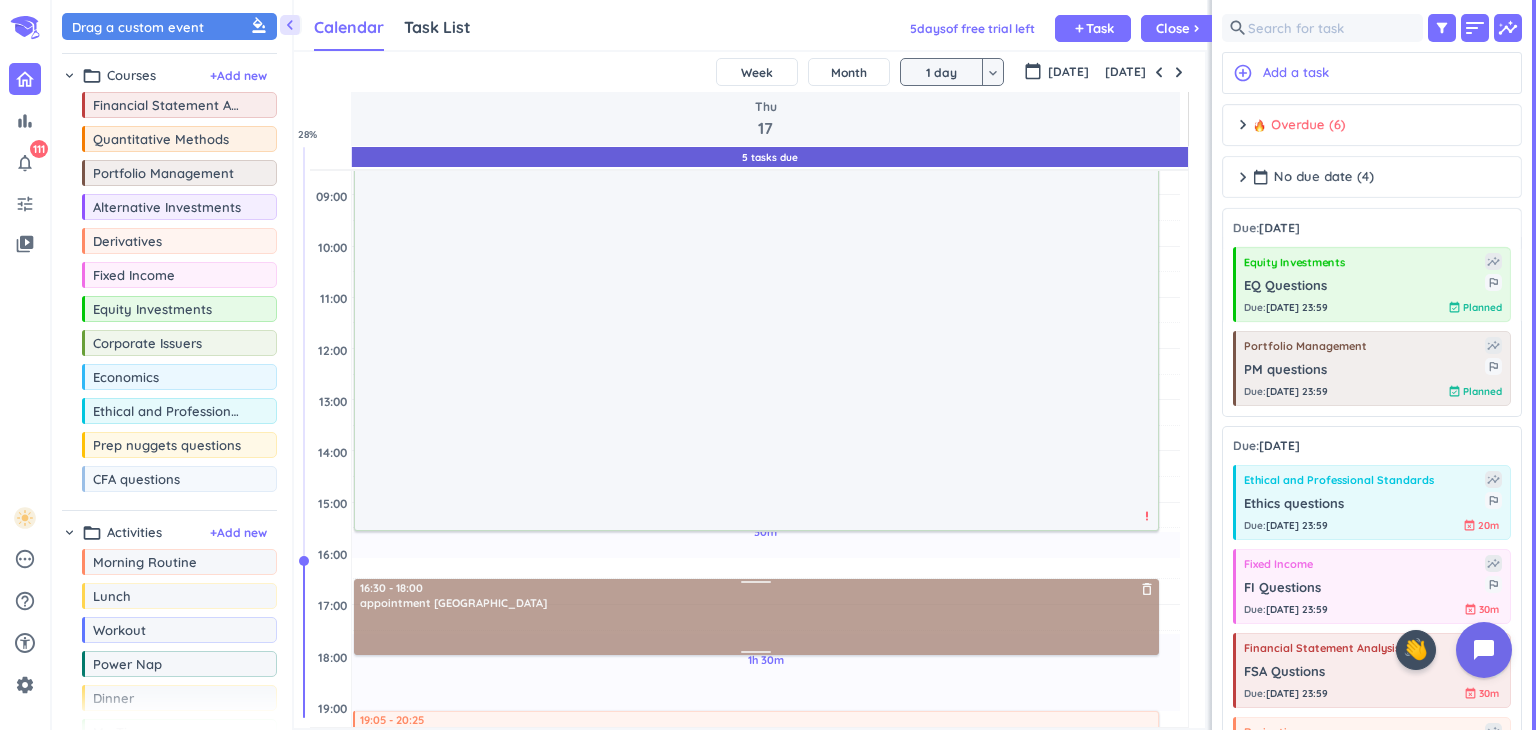 drag, startPoint x: 712, startPoint y: 605, endPoint x: 713, endPoint y: 617, distance: 12.0415945 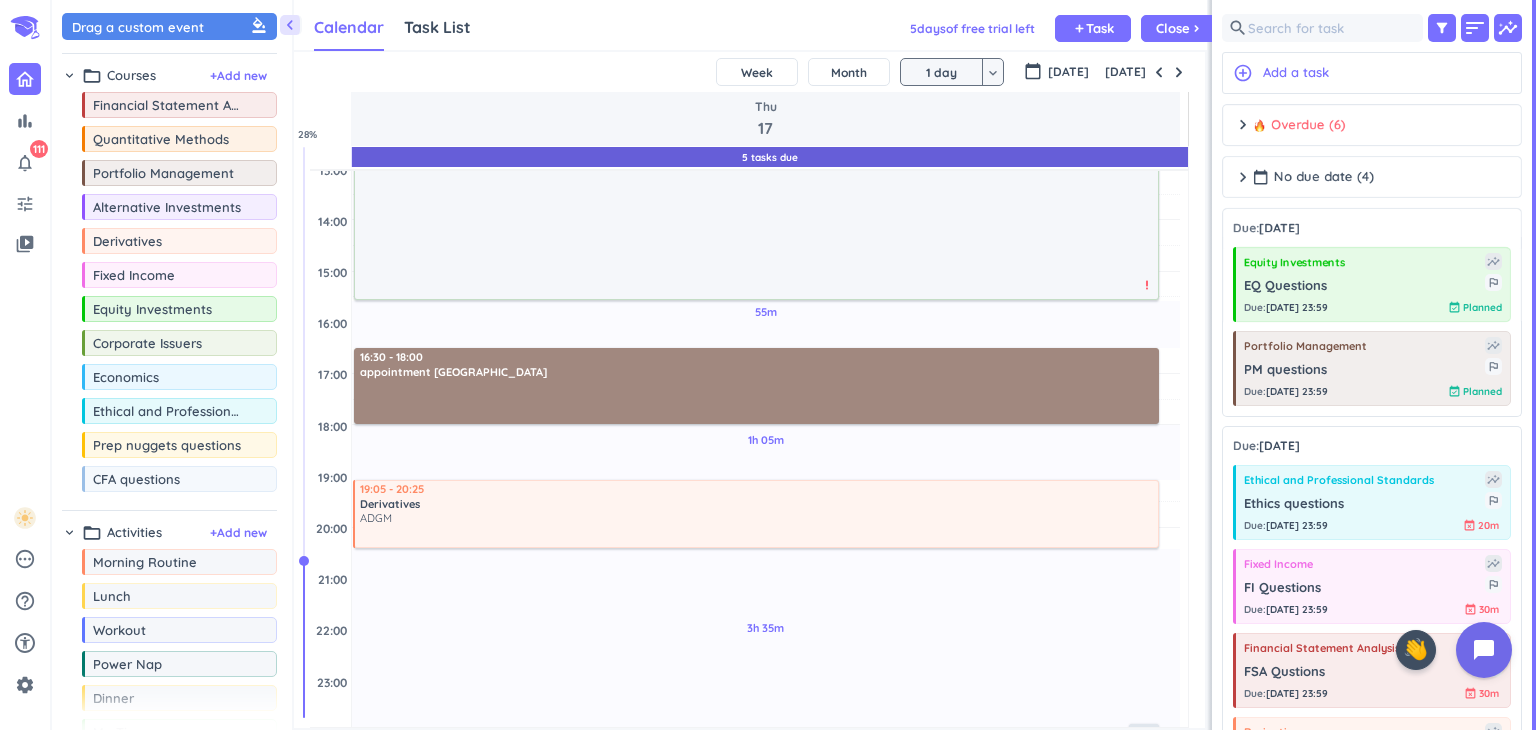 scroll, scrollTop: 464, scrollLeft: 0, axis: vertical 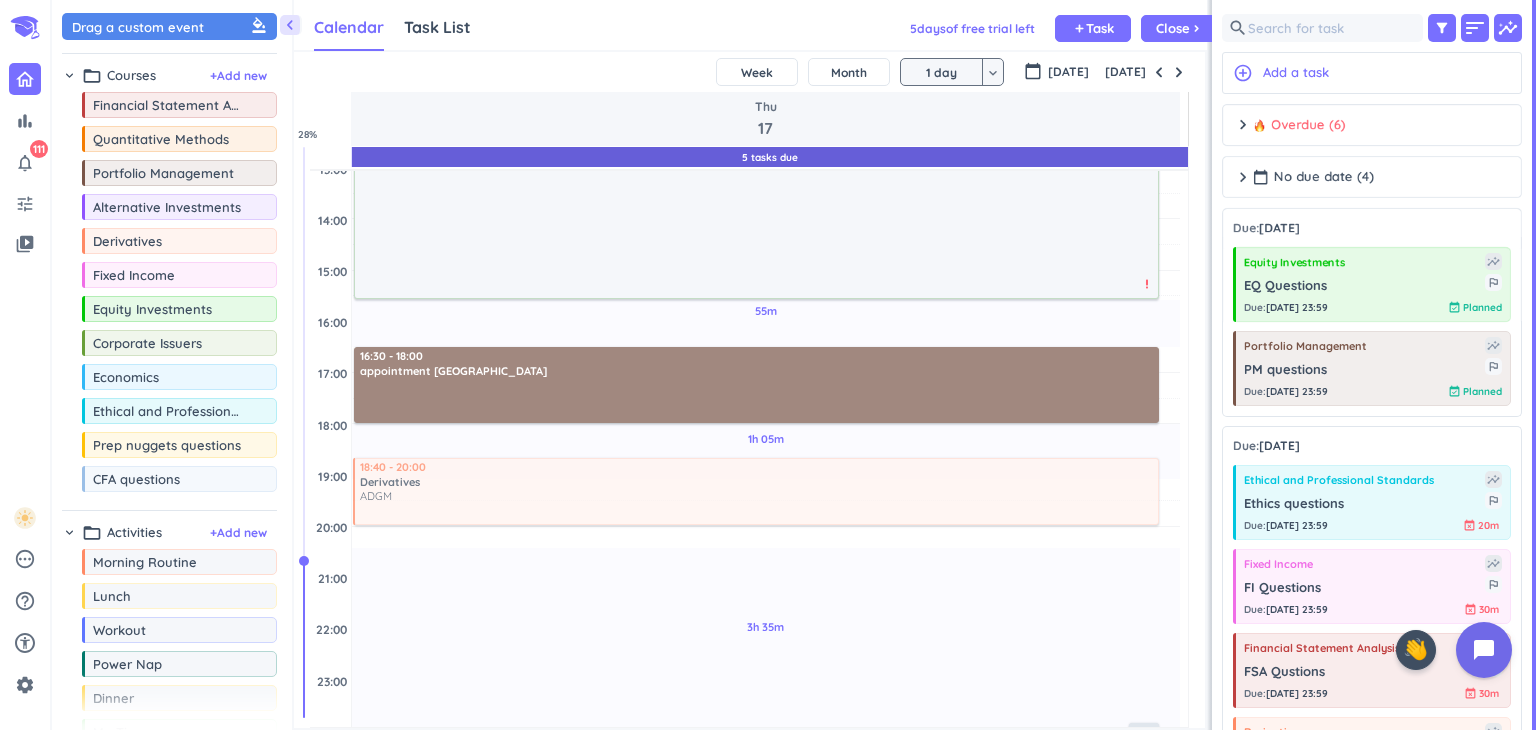 drag, startPoint x: 568, startPoint y: 510, endPoint x: 564, endPoint y: 490, distance: 20.396078 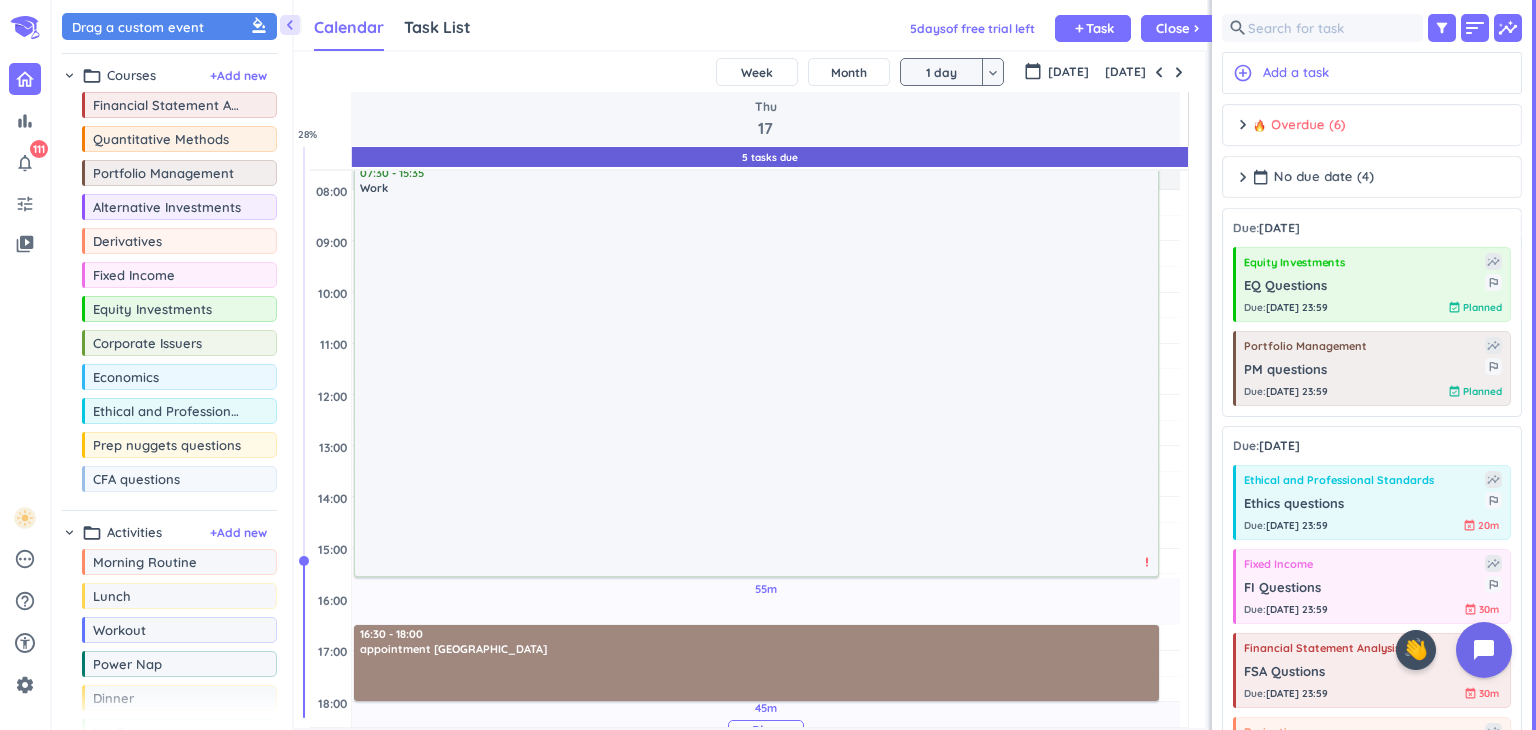 scroll, scrollTop: 0, scrollLeft: 0, axis: both 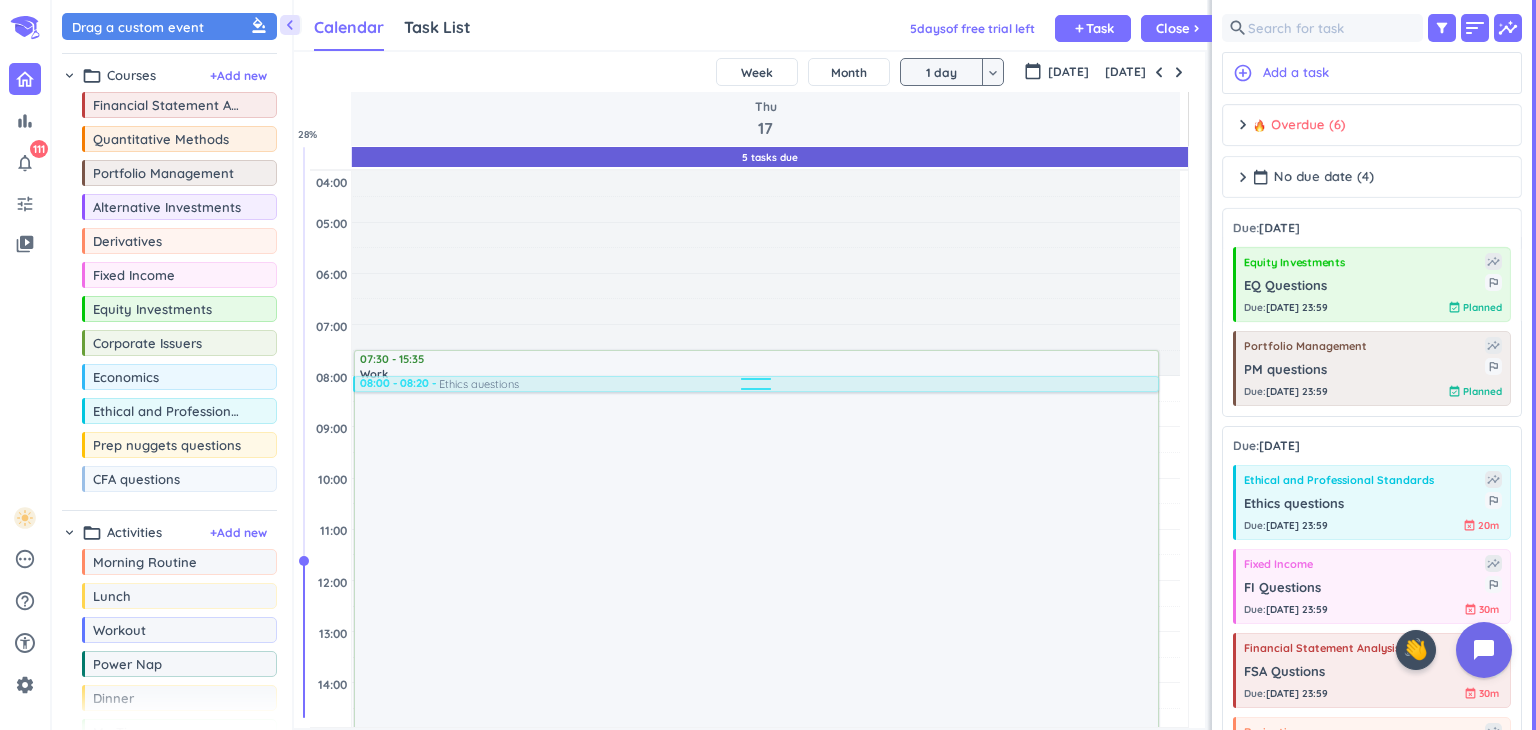 drag, startPoint x: 1332, startPoint y: 505, endPoint x: 996, endPoint y: 378, distance: 359.2005 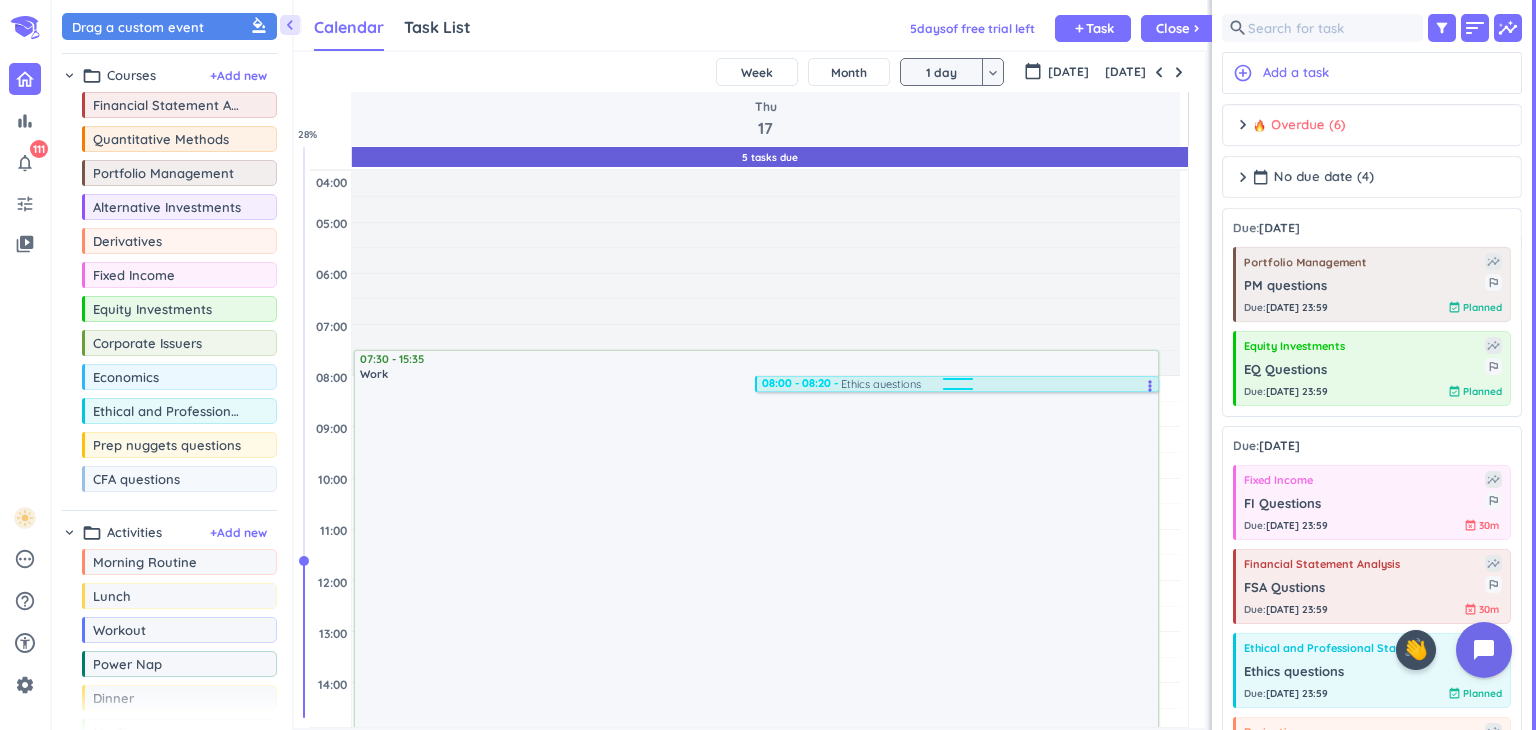 click at bounding box center [957, 382] 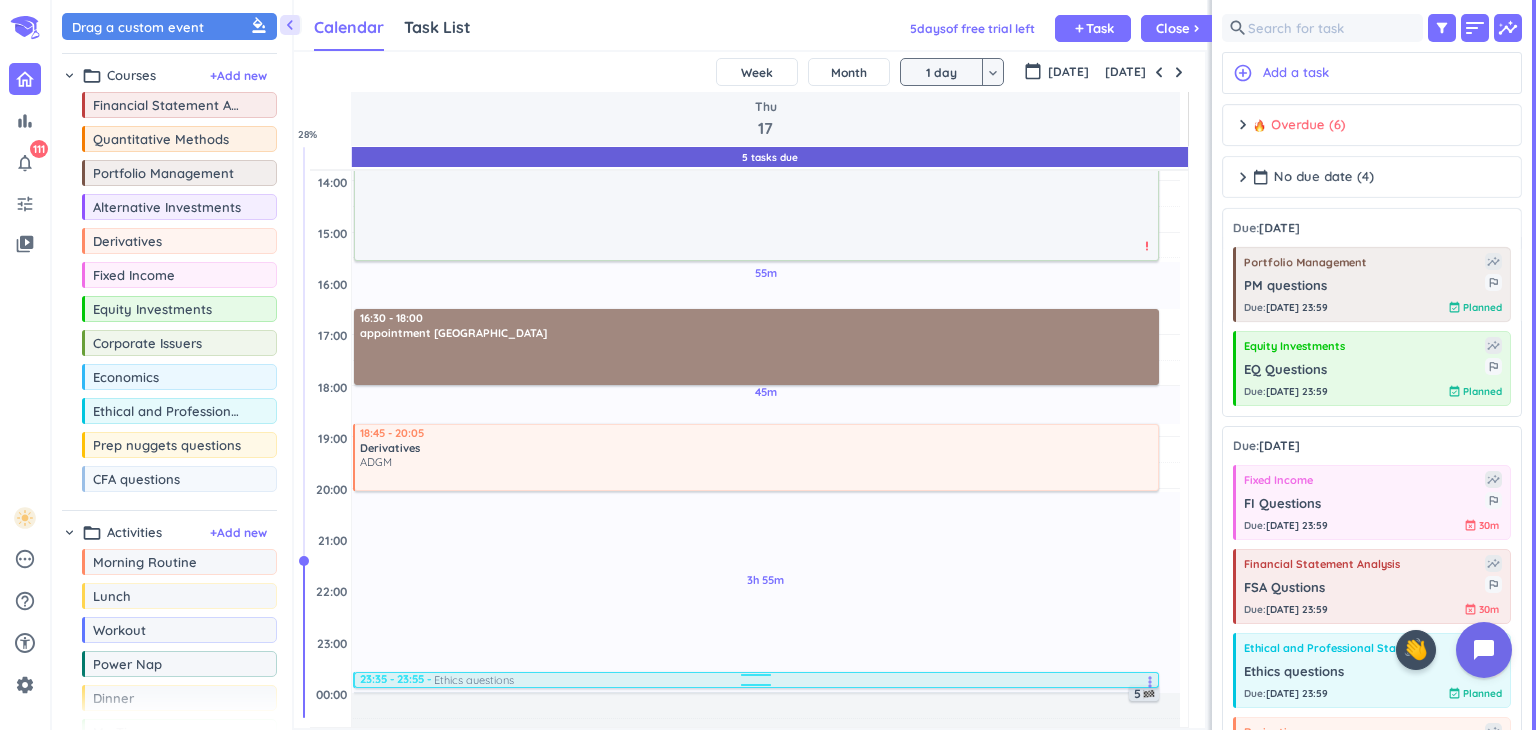 scroll, scrollTop: 512, scrollLeft: 0, axis: vertical 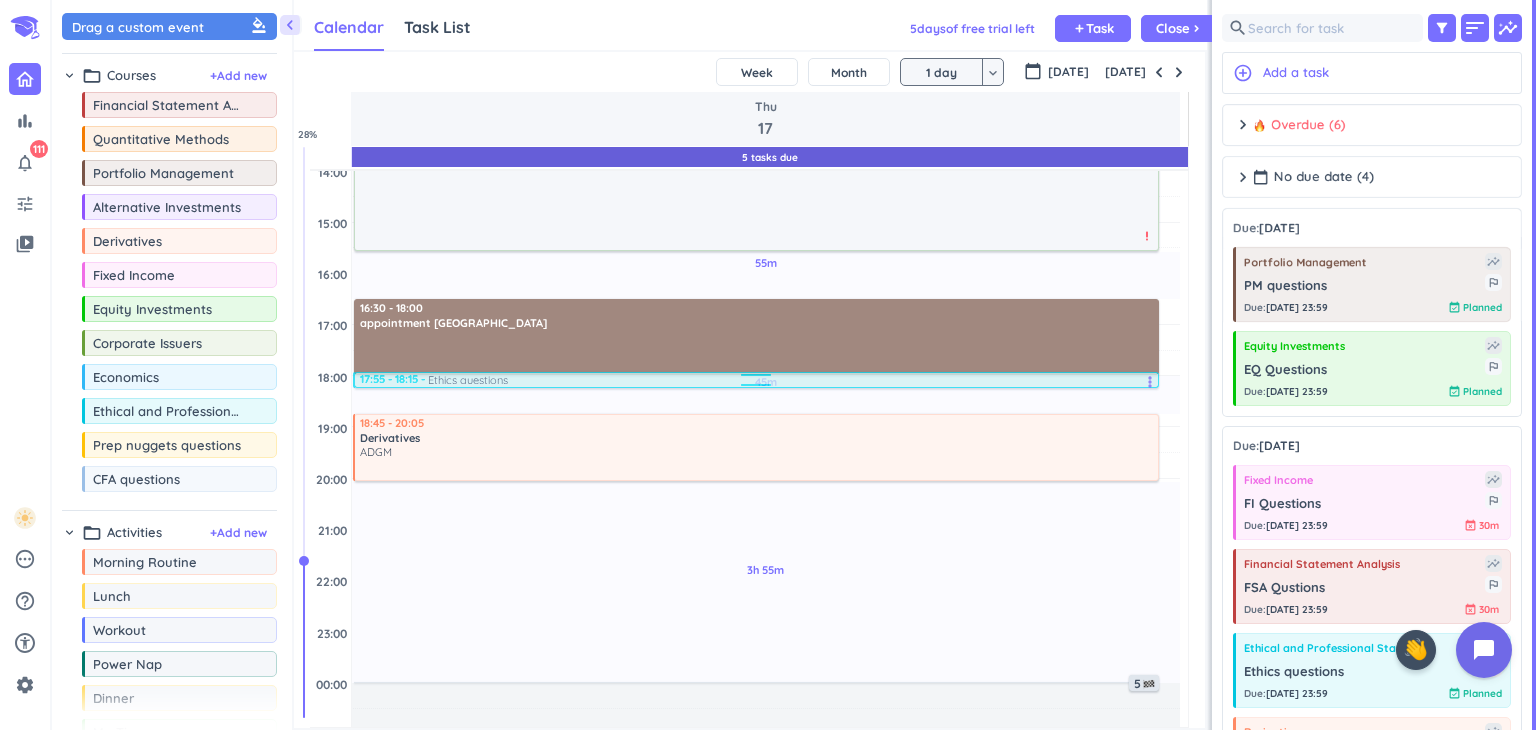 drag, startPoint x: 1012, startPoint y: 385, endPoint x: 1001, endPoint y: 385, distance: 11 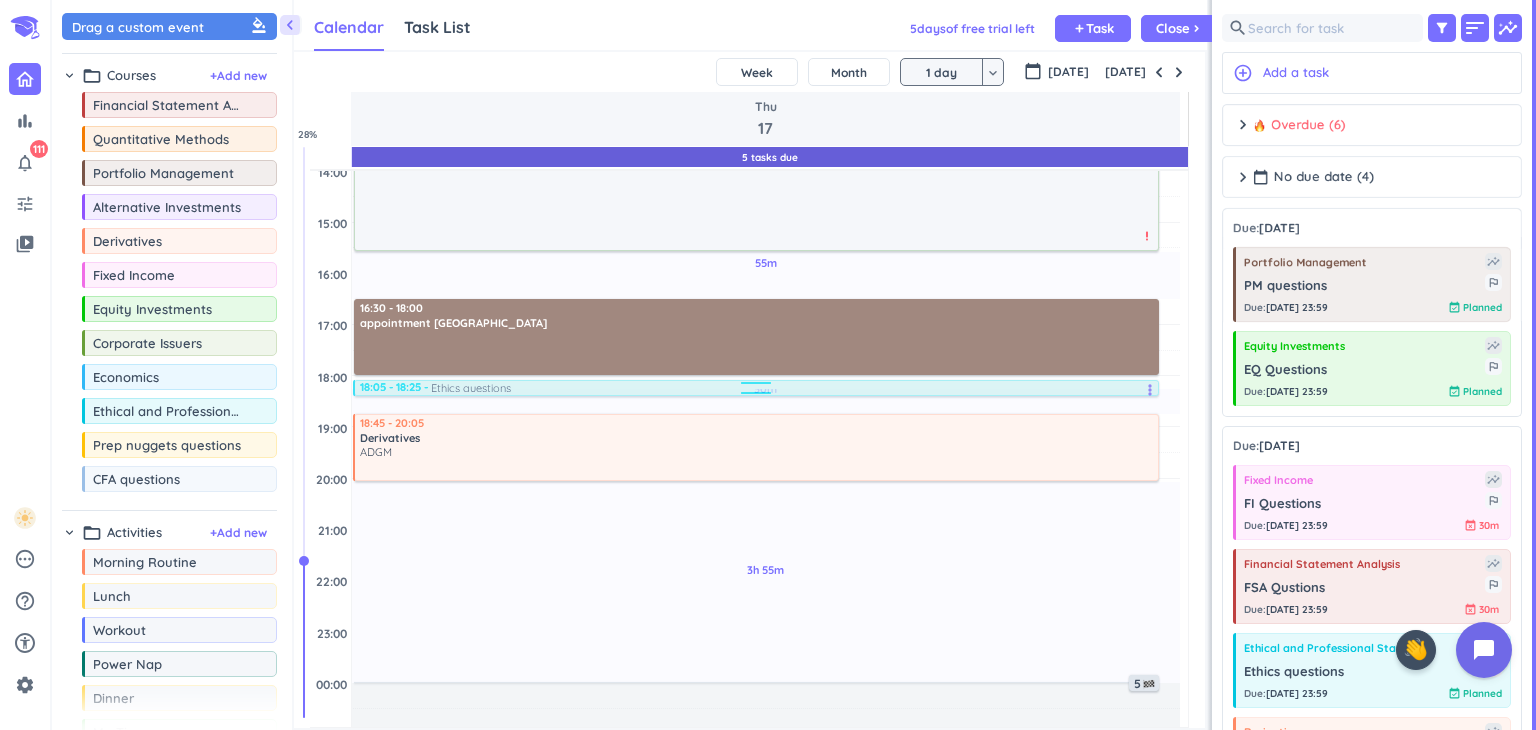 drag, startPoint x: 1000, startPoint y: 382, endPoint x: 955, endPoint y: 390, distance: 45.705578 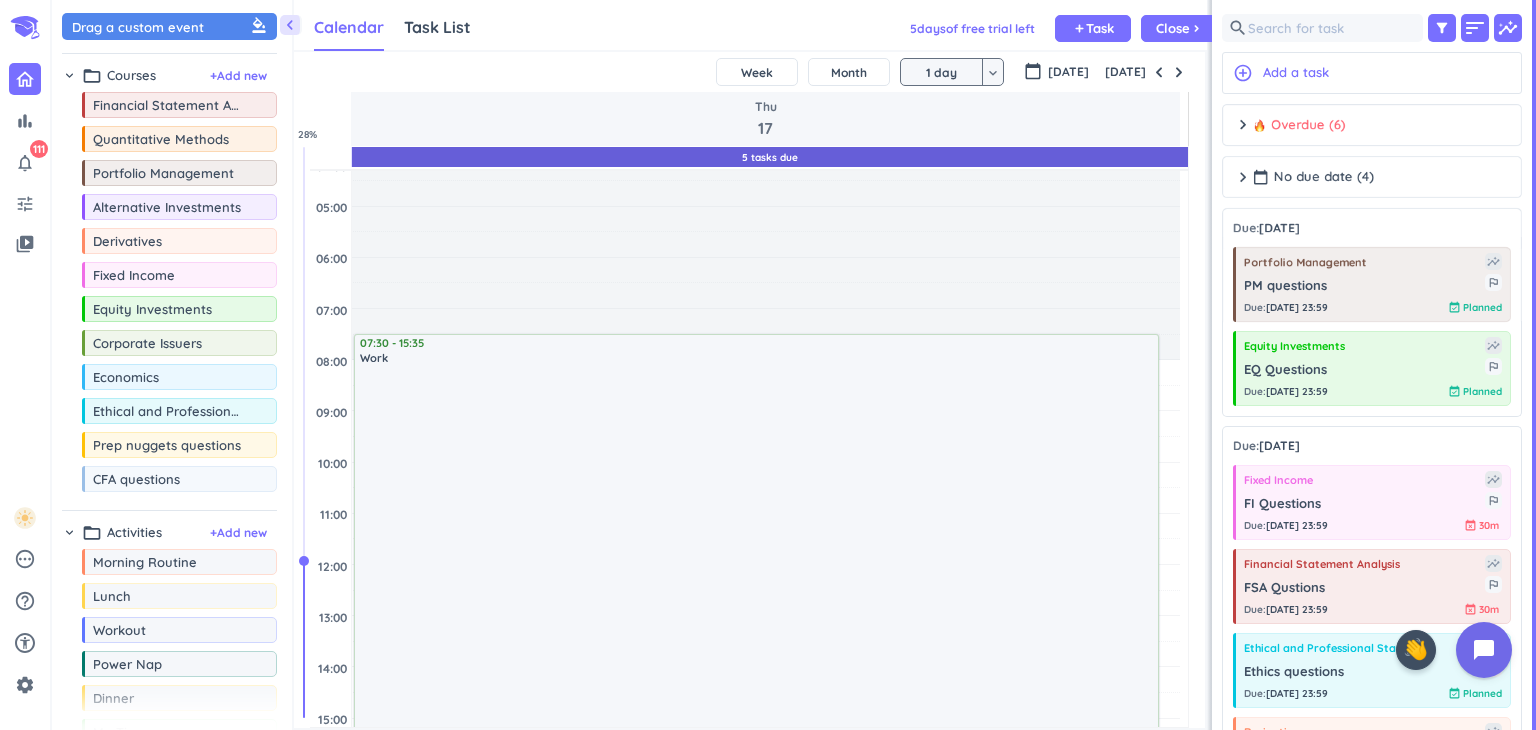 scroll, scrollTop: 0, scrollLeft: 0, axis: both 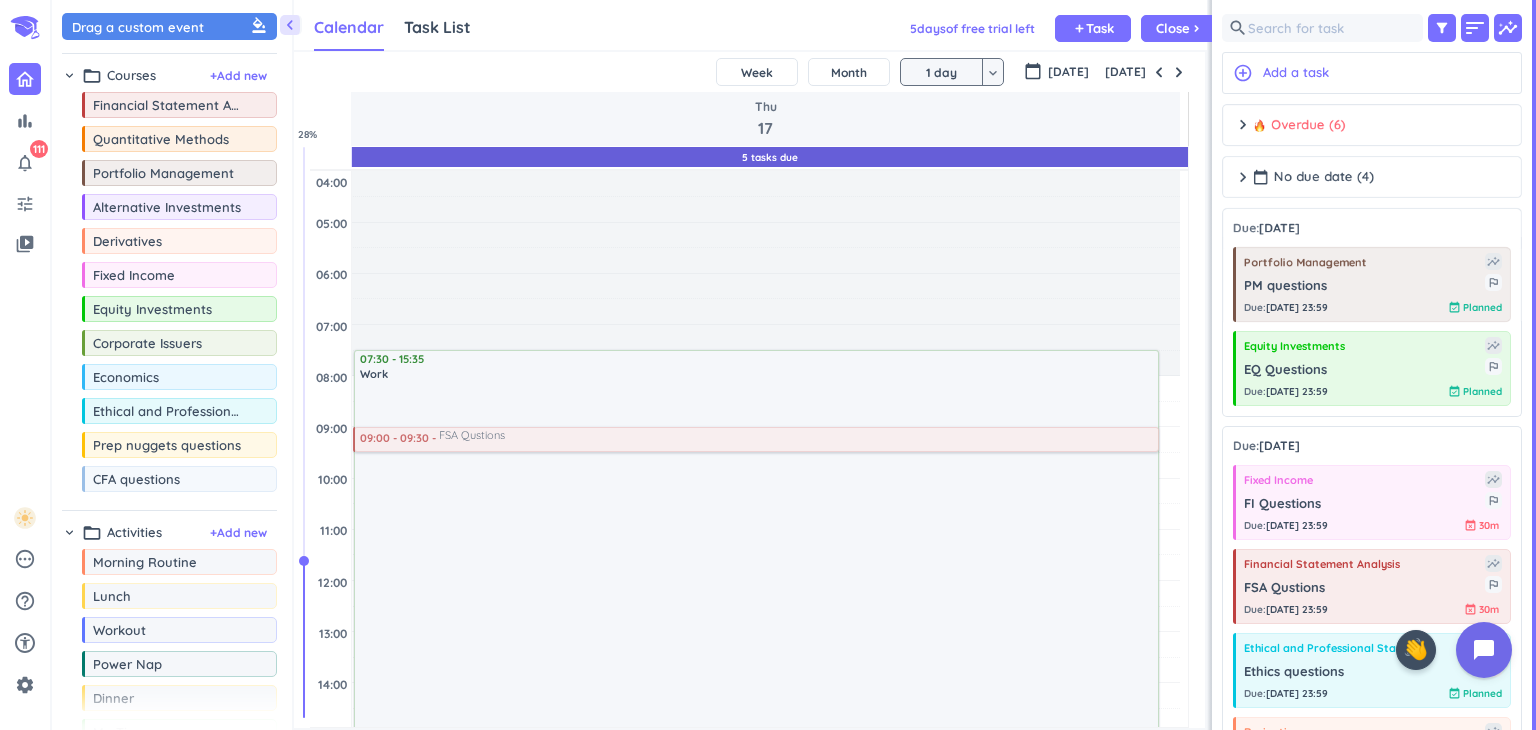 drag, startPoint x: 1323, startPoint y: 597, endPoint x: 958, endPoint y: 424, distance: 403.92325 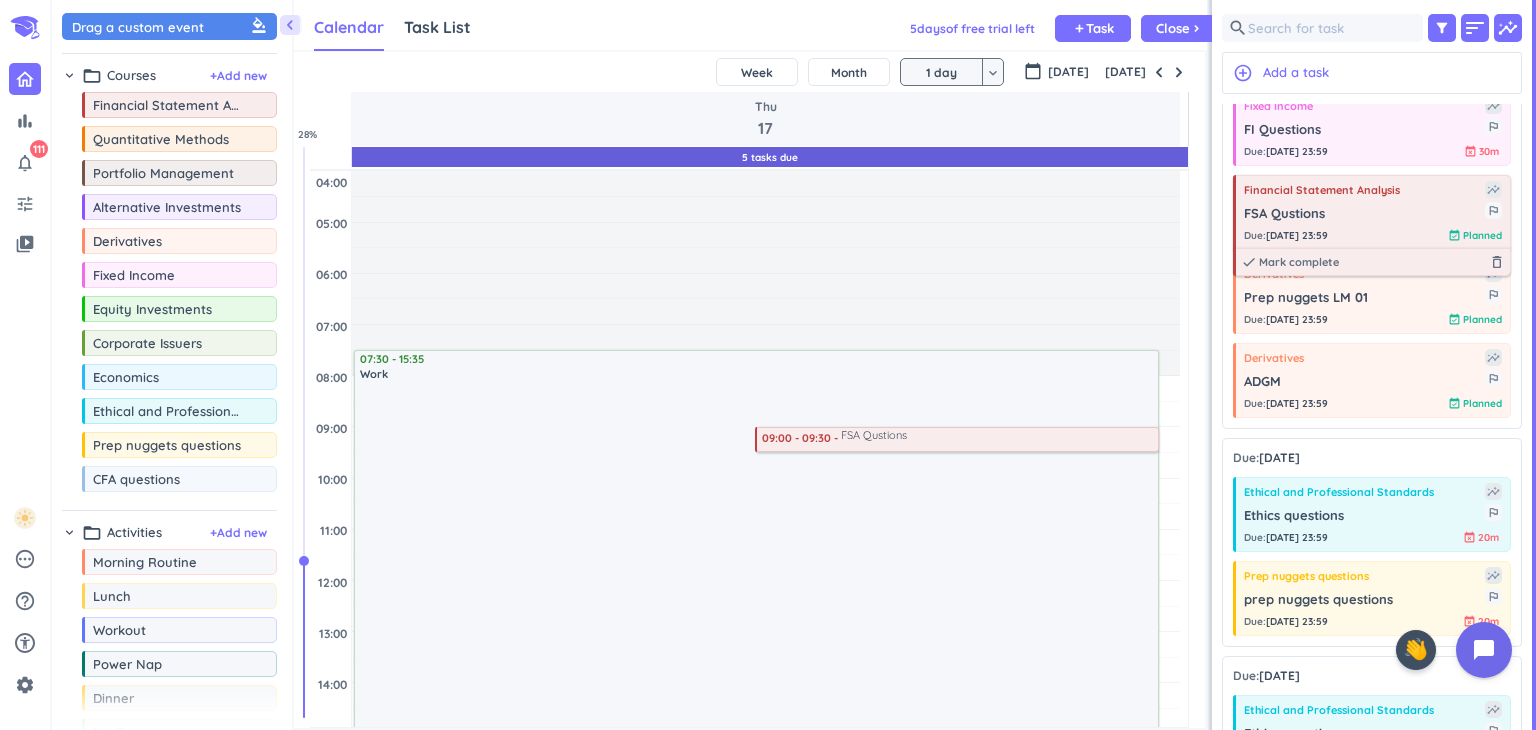 scroll, scrollTop: 459, scrollLeft: 0, axis: vertical 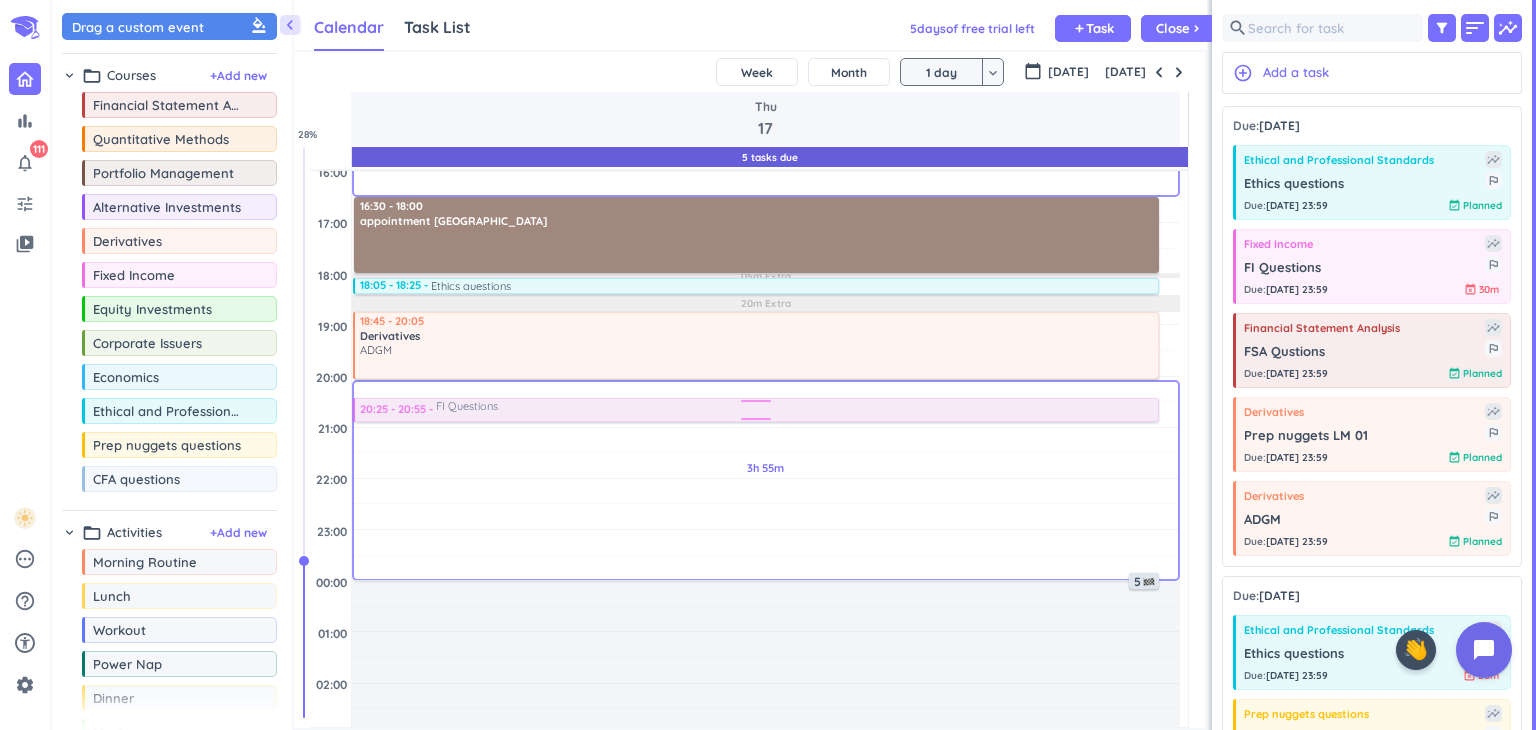 drag, startPoint x: 1324, startPoint y: 265, endPoint x: 1060, endPoint y: 398, distance: 295.60953 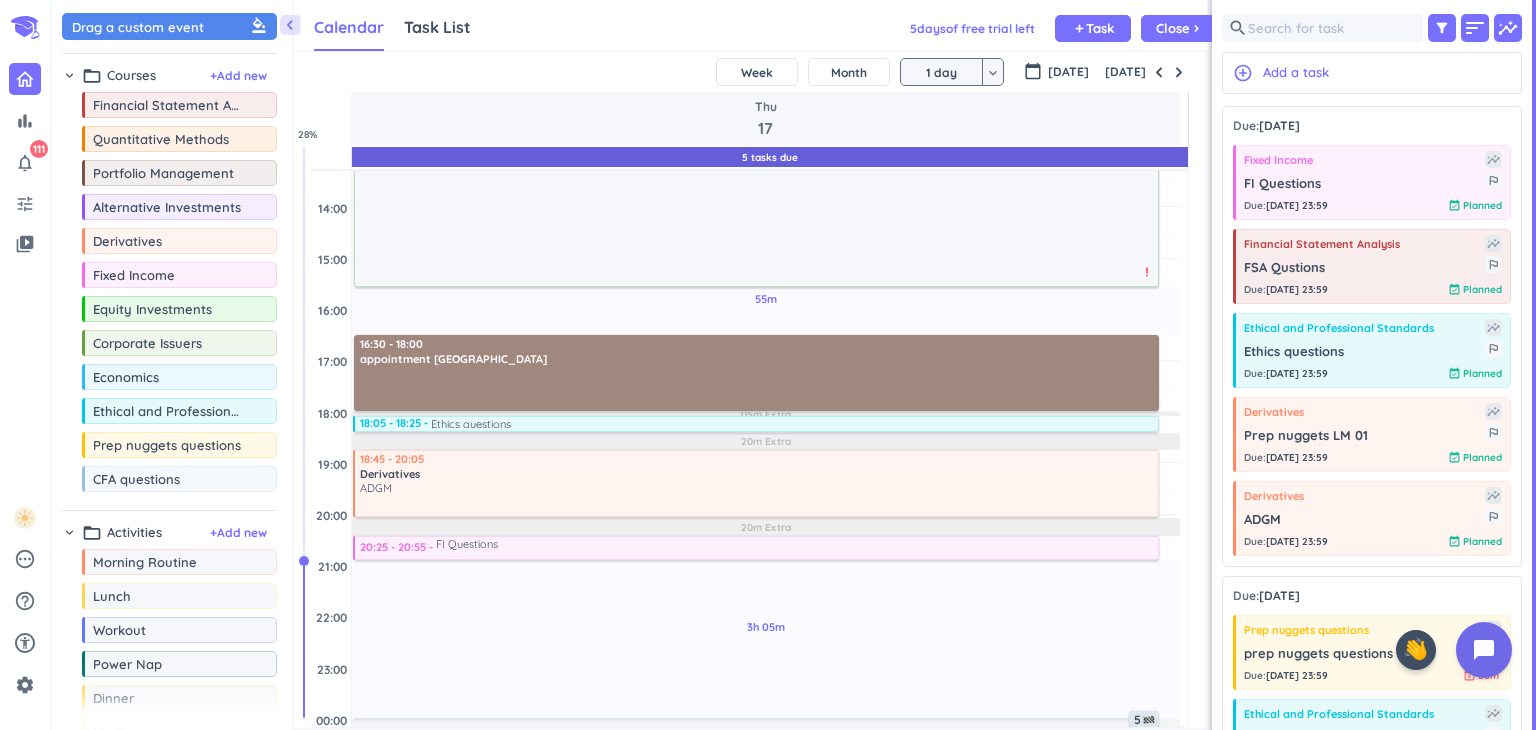scroll, scrollTop: 463, scrollLeft: 0, axis: vertical 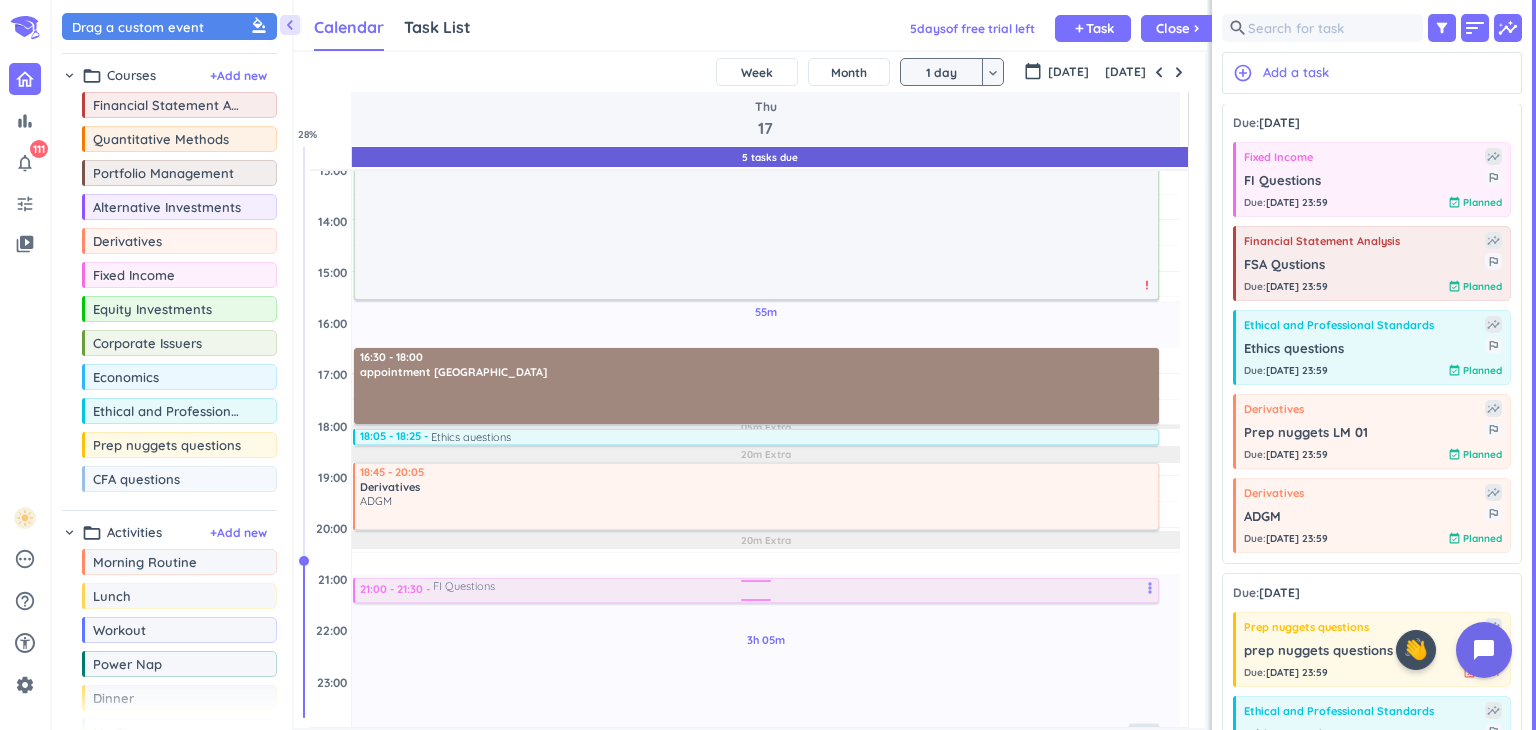drag, startPoint x: 703, startPoint y: 563, endPoint x: 705, endPoint y: 604, distance: 41.04875 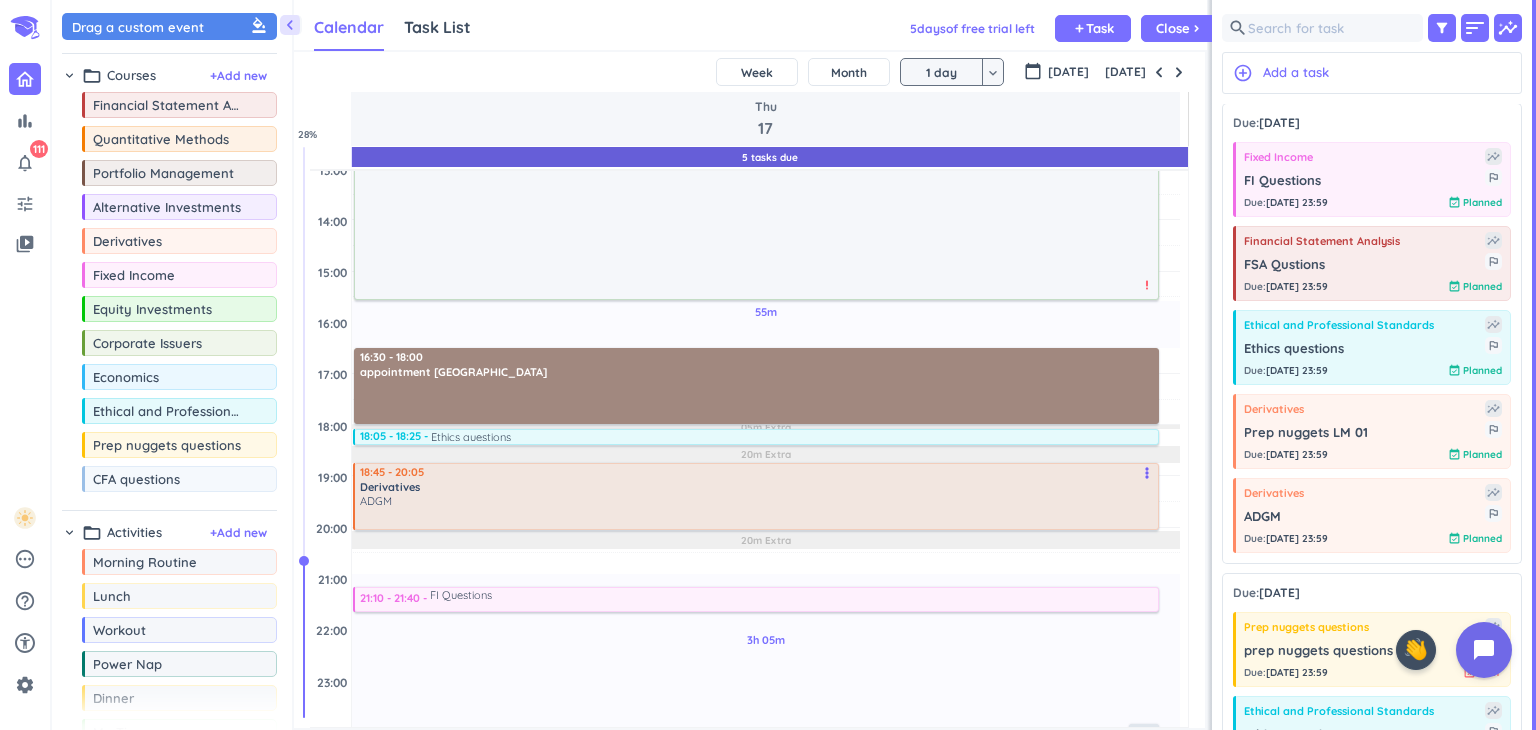 click on "ADGM" at bounding box center (758, 501) 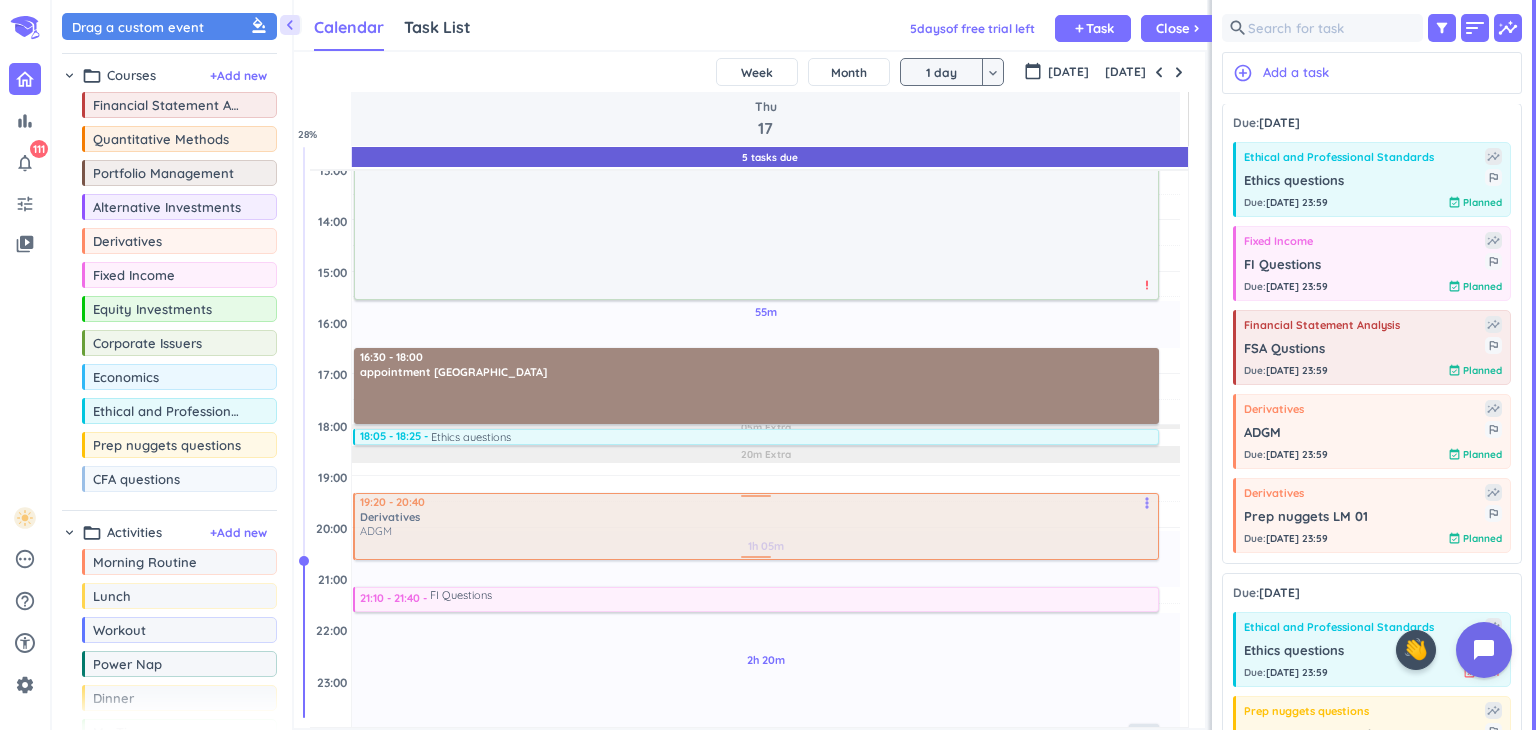 drag, startPoint x: 658, startPoint y: 496, endPoint x: 658, endPoint y: 536, distance: 40 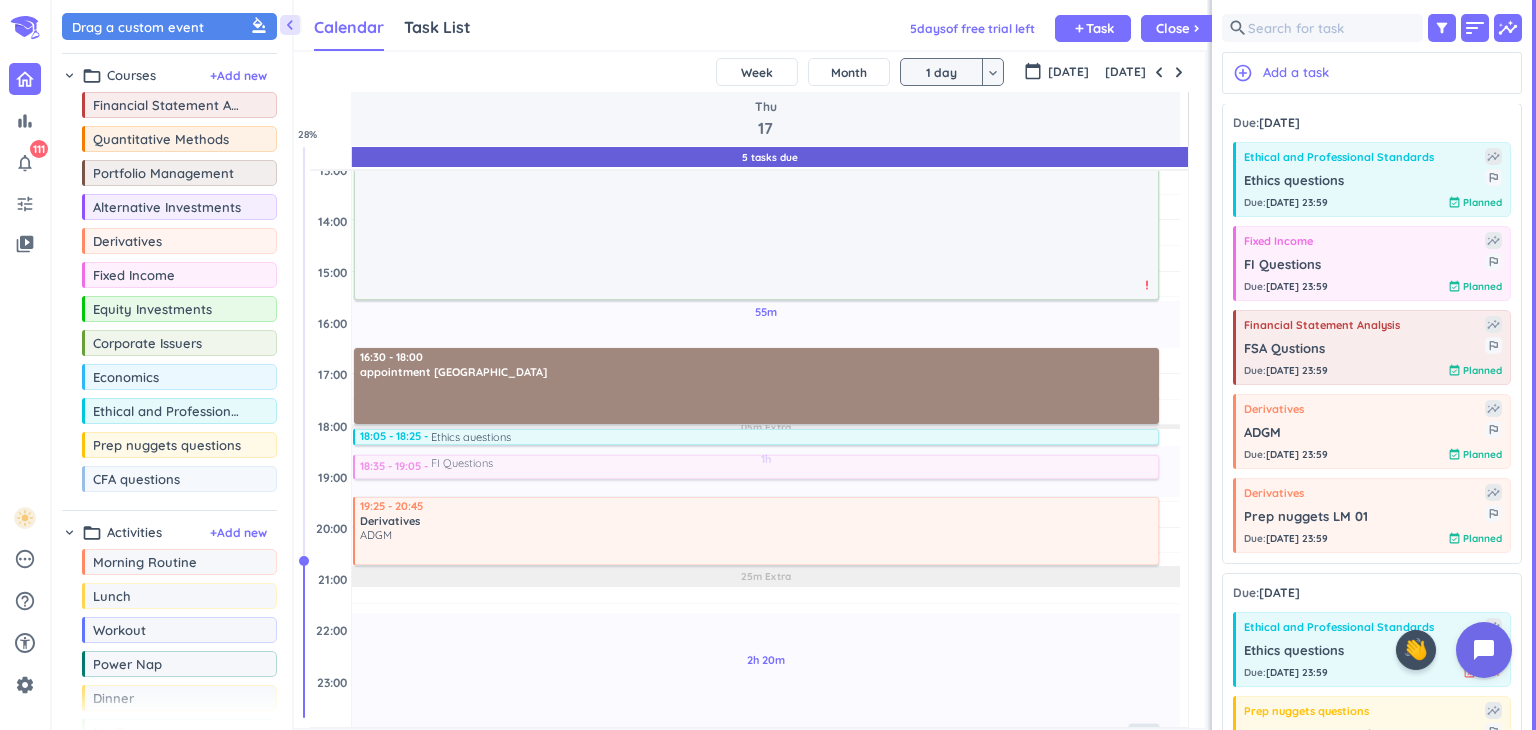 drag, startPoint x: 630, startPoint y: 602, endPoint x: 624, endPoint y: 476, distance: 126.14278 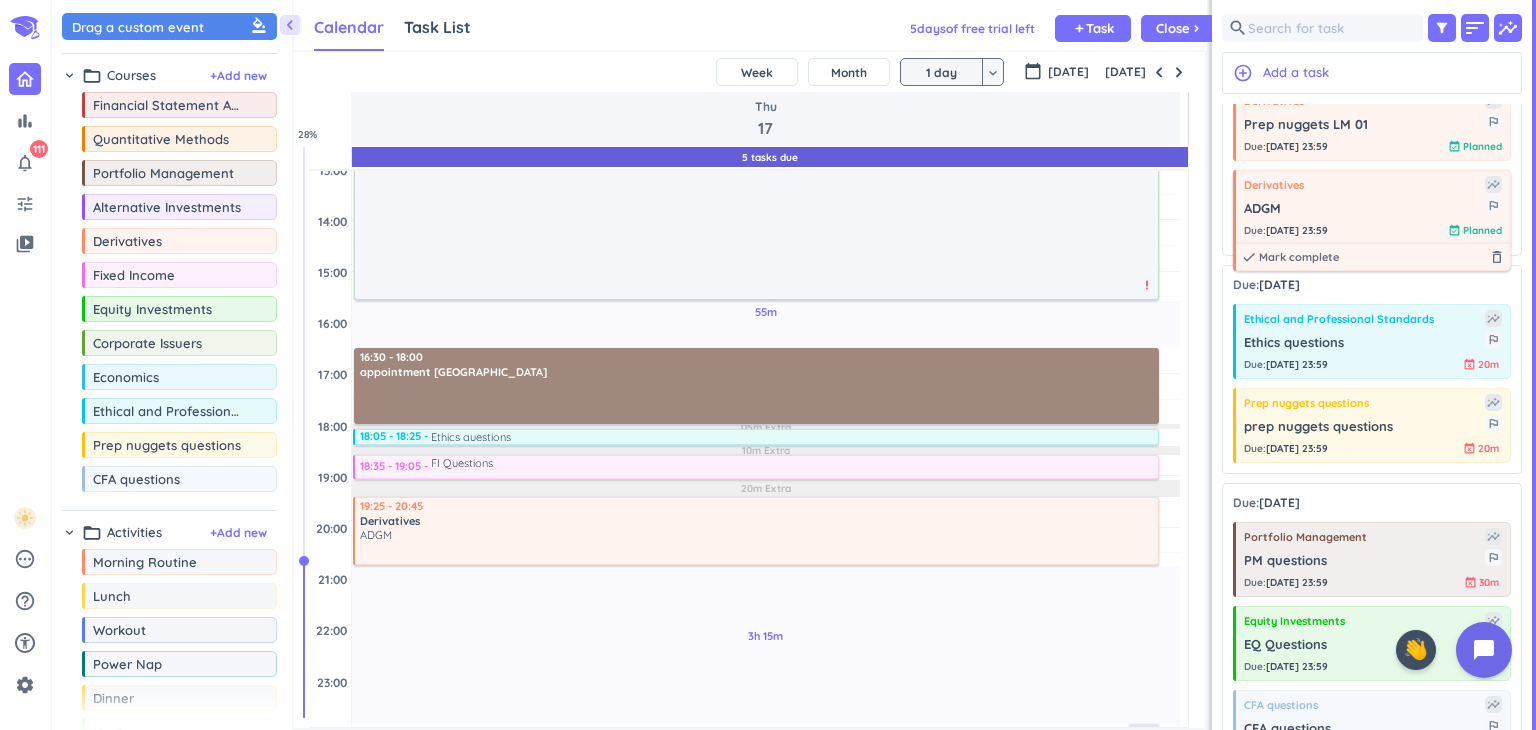 scroll, scrollTop: 640, scrollLeft: 0, axis: vertical 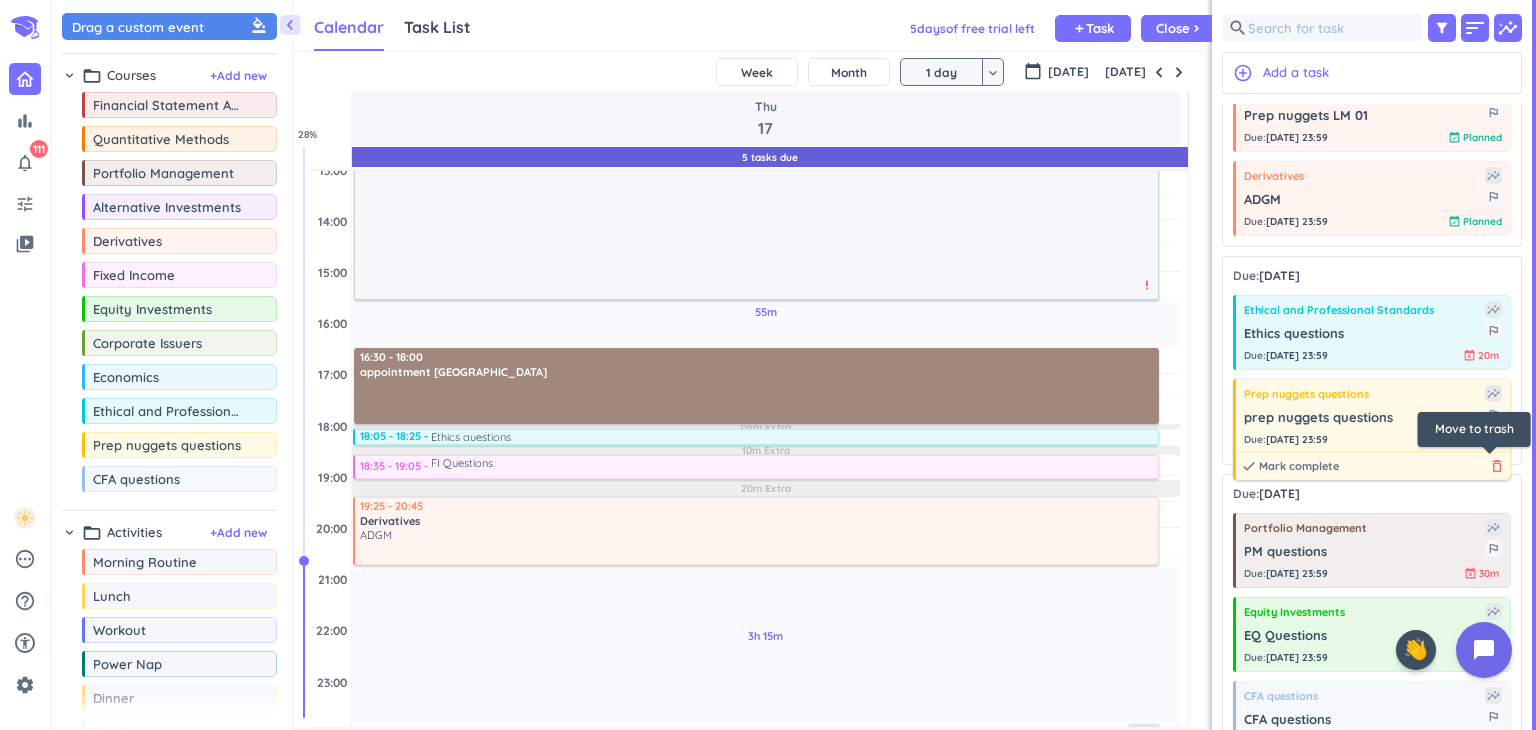 click on "delete_outline" at bounding box center [1497, 466] 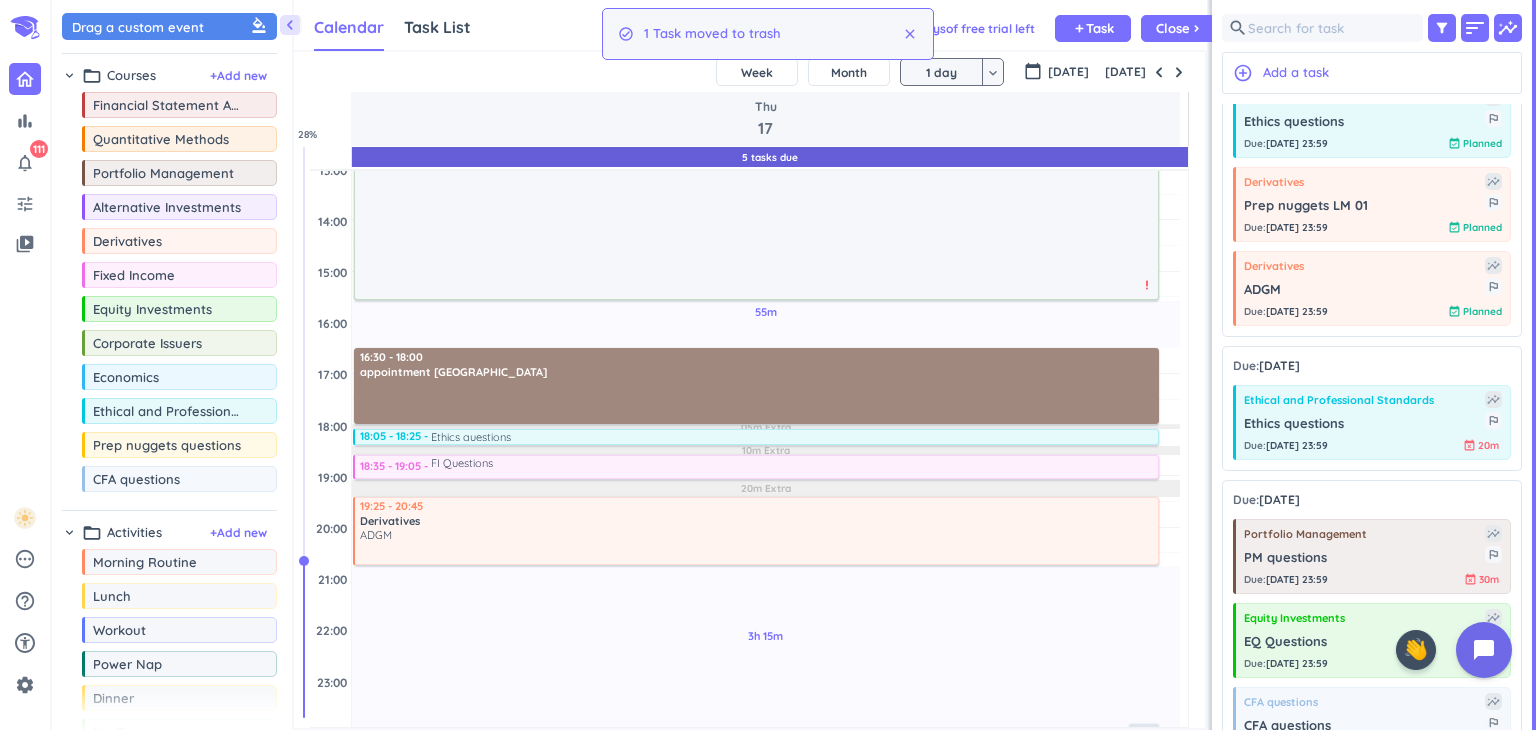 scroll, scrollTop: 543, scrollLeft: 0, axis: vertical 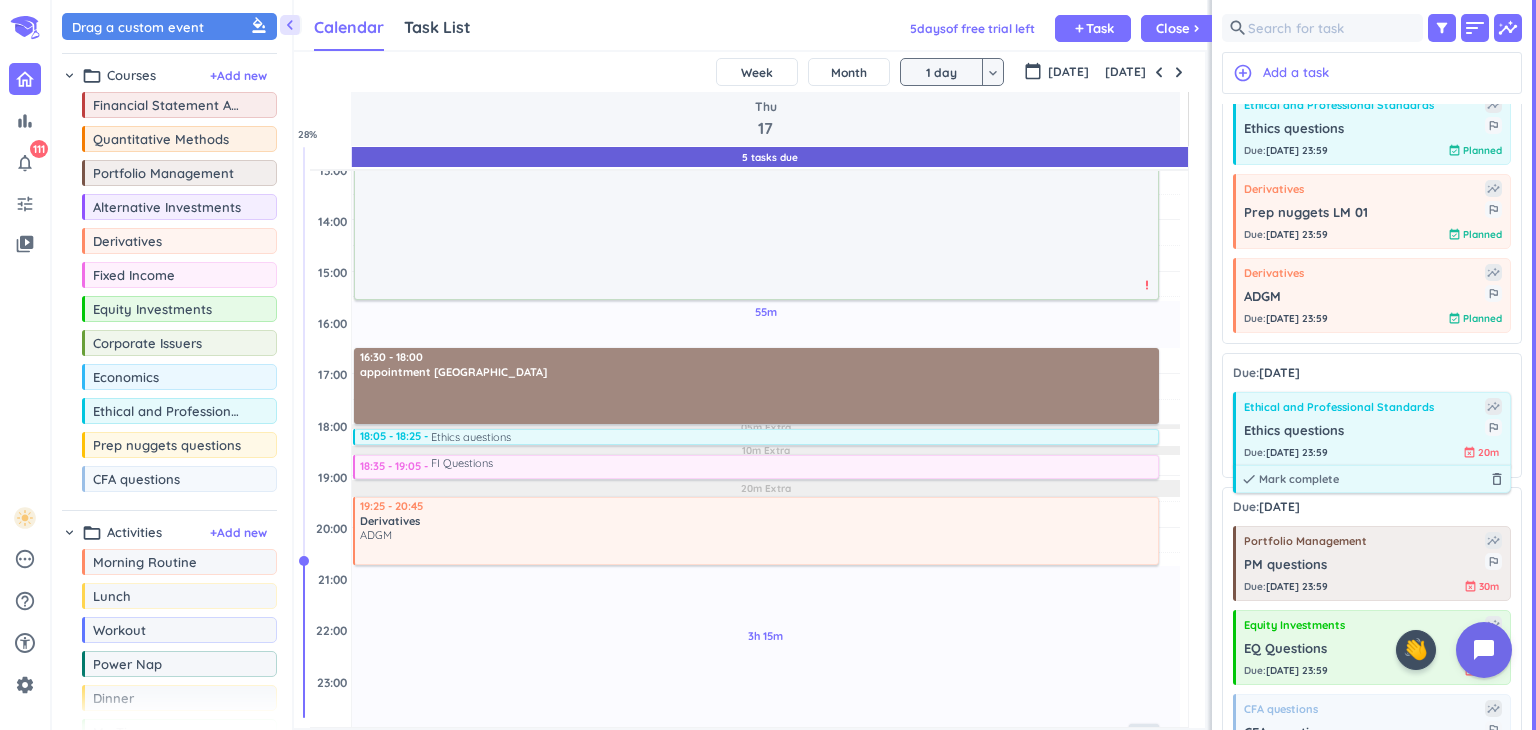click on "Due :  [DATE] 23:59 event_busy 20m" at bounding box center (1373, 452) 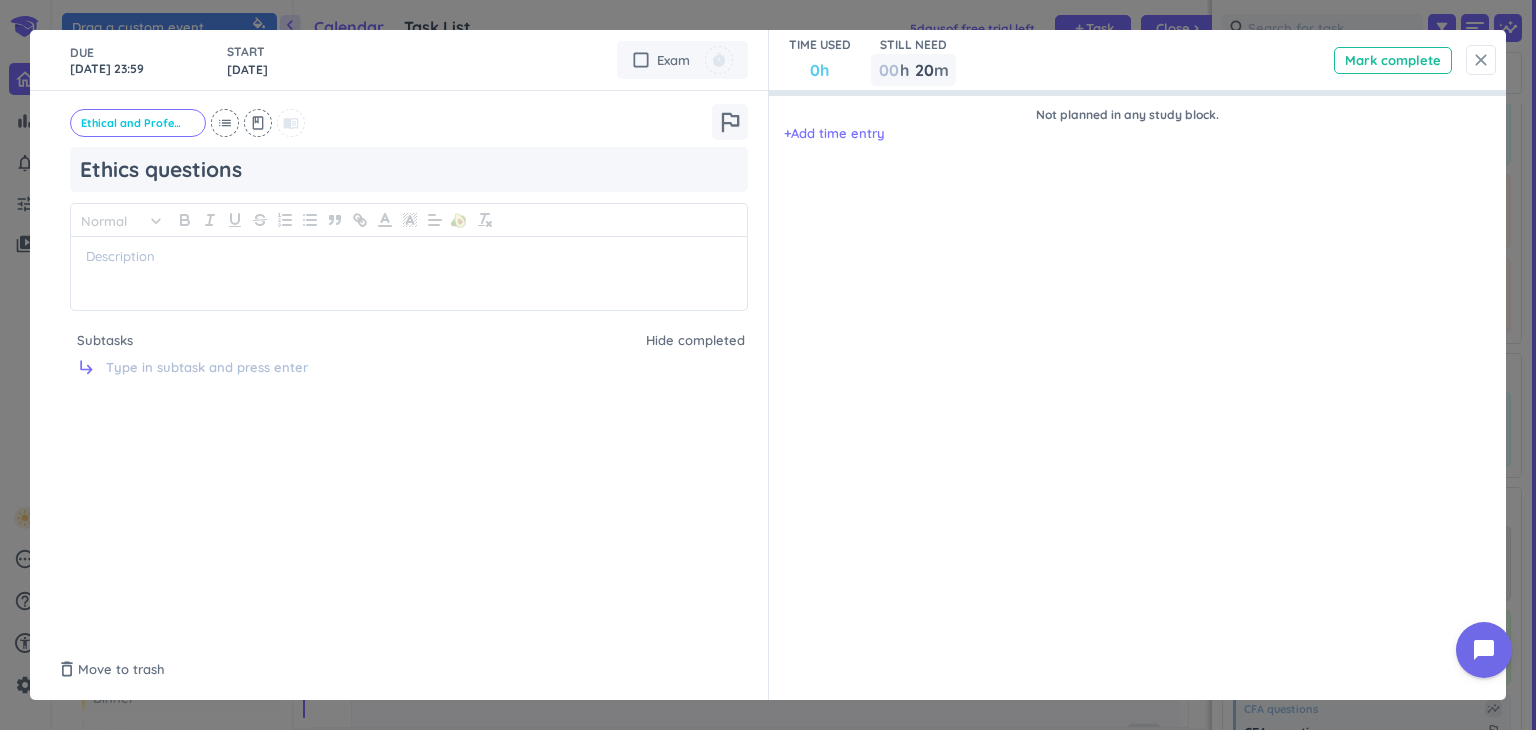 click on "close" at bounding box center (1481, 60) 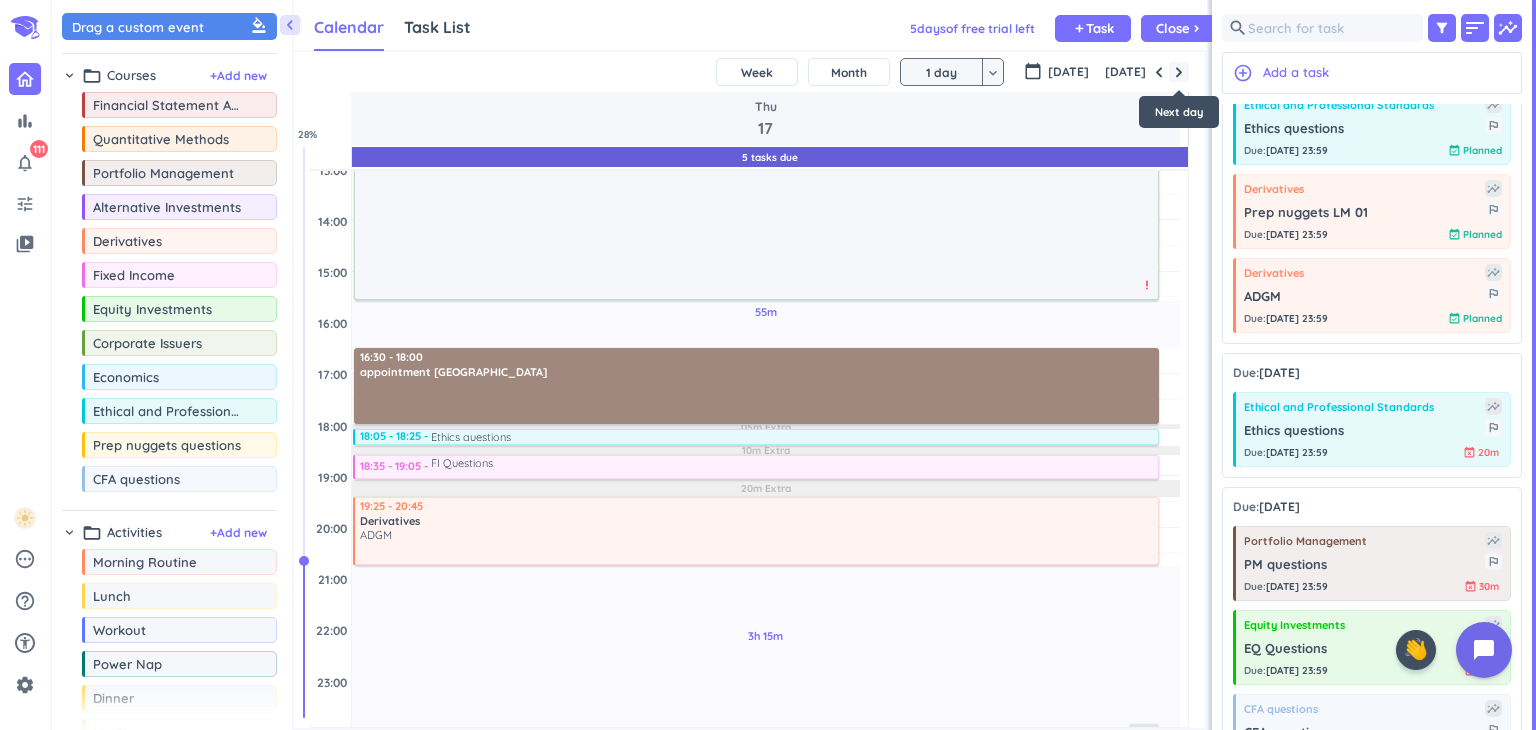 click at bounding box center [1179, 72] 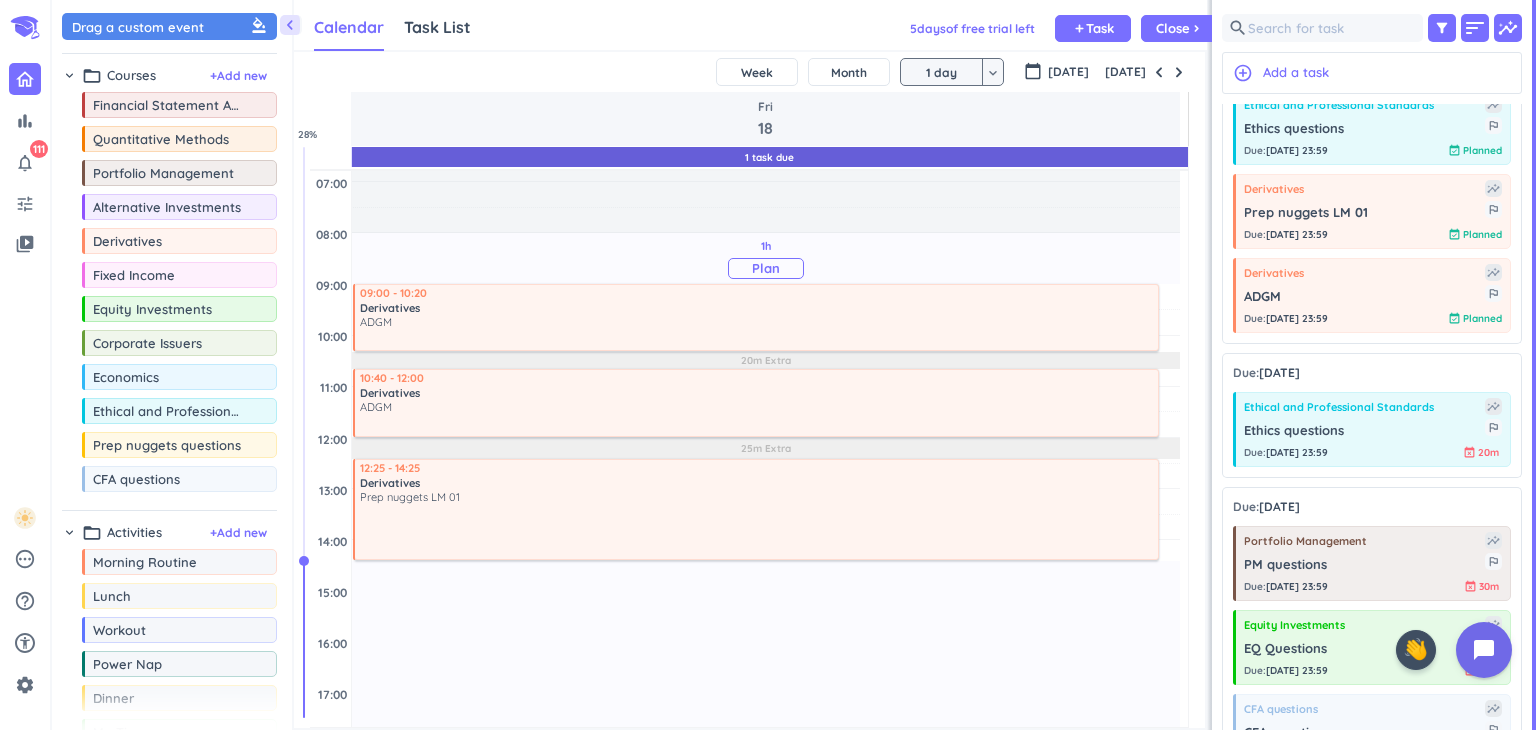 scroll, scrollTop: 144, scrollLeft: 0, axis: vertical 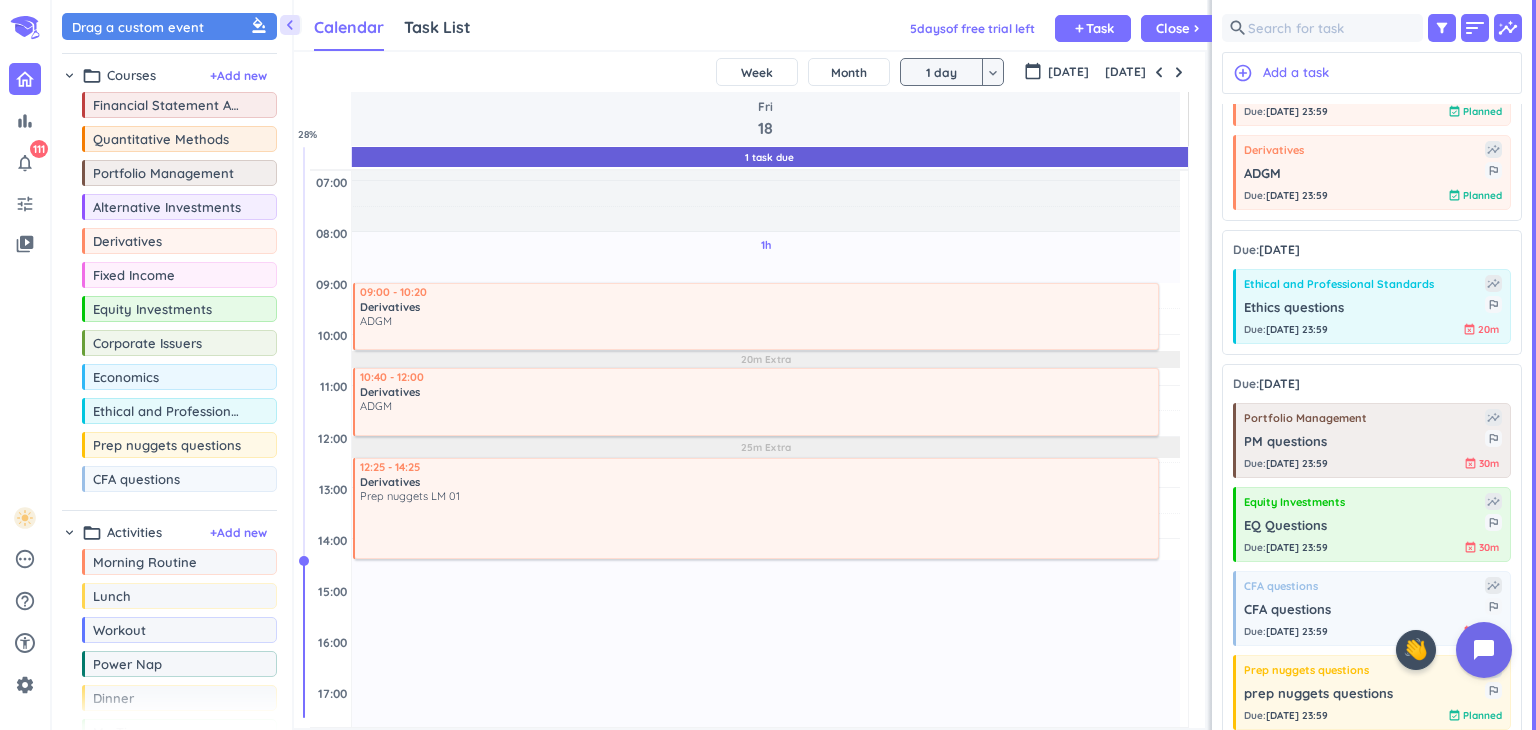 click on "[DATE]" at bounding box center [1279, 249] 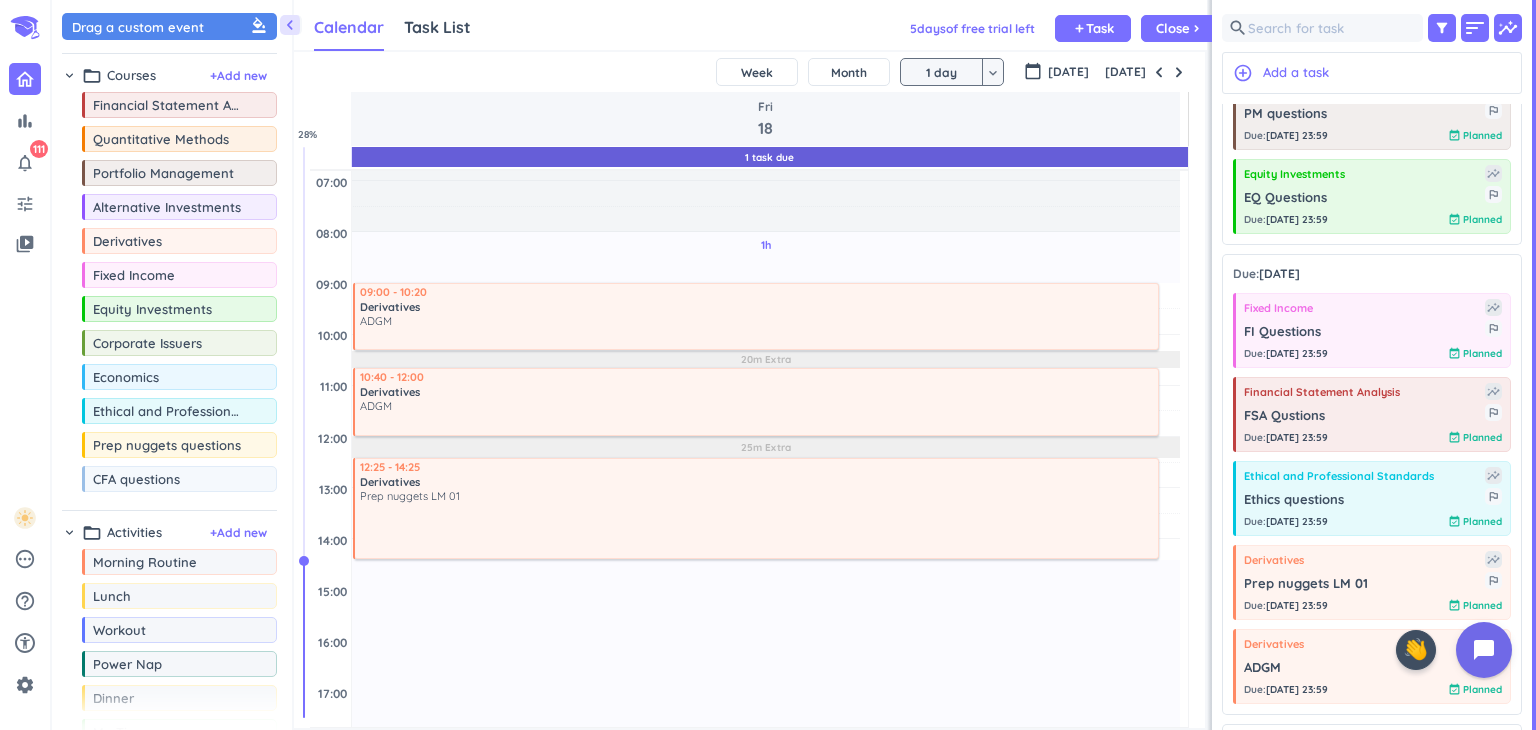 scroll, scrollTop: 174, scrollLeft: 0, axis: vertical 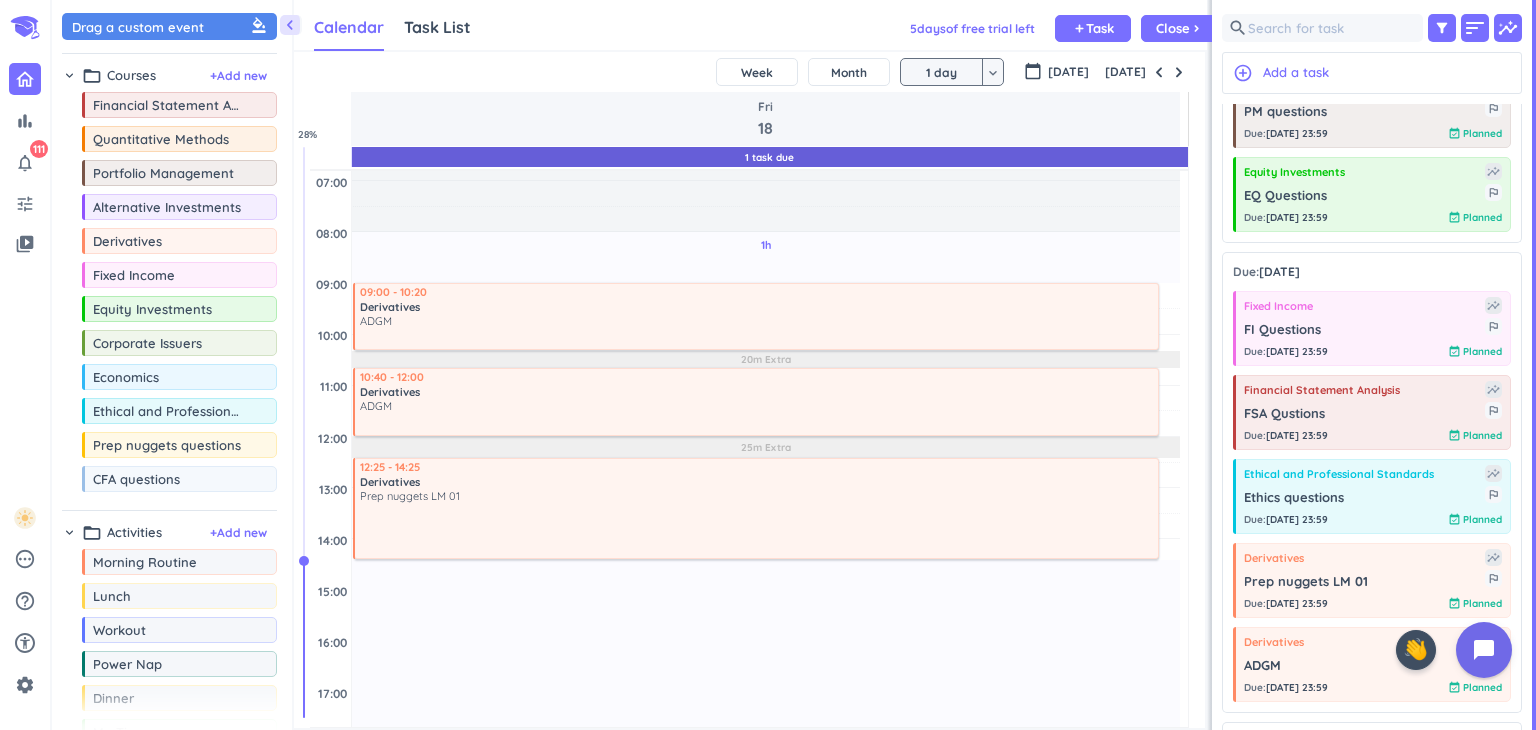 click on "[DATE]" at bounding box center (1279, 271) 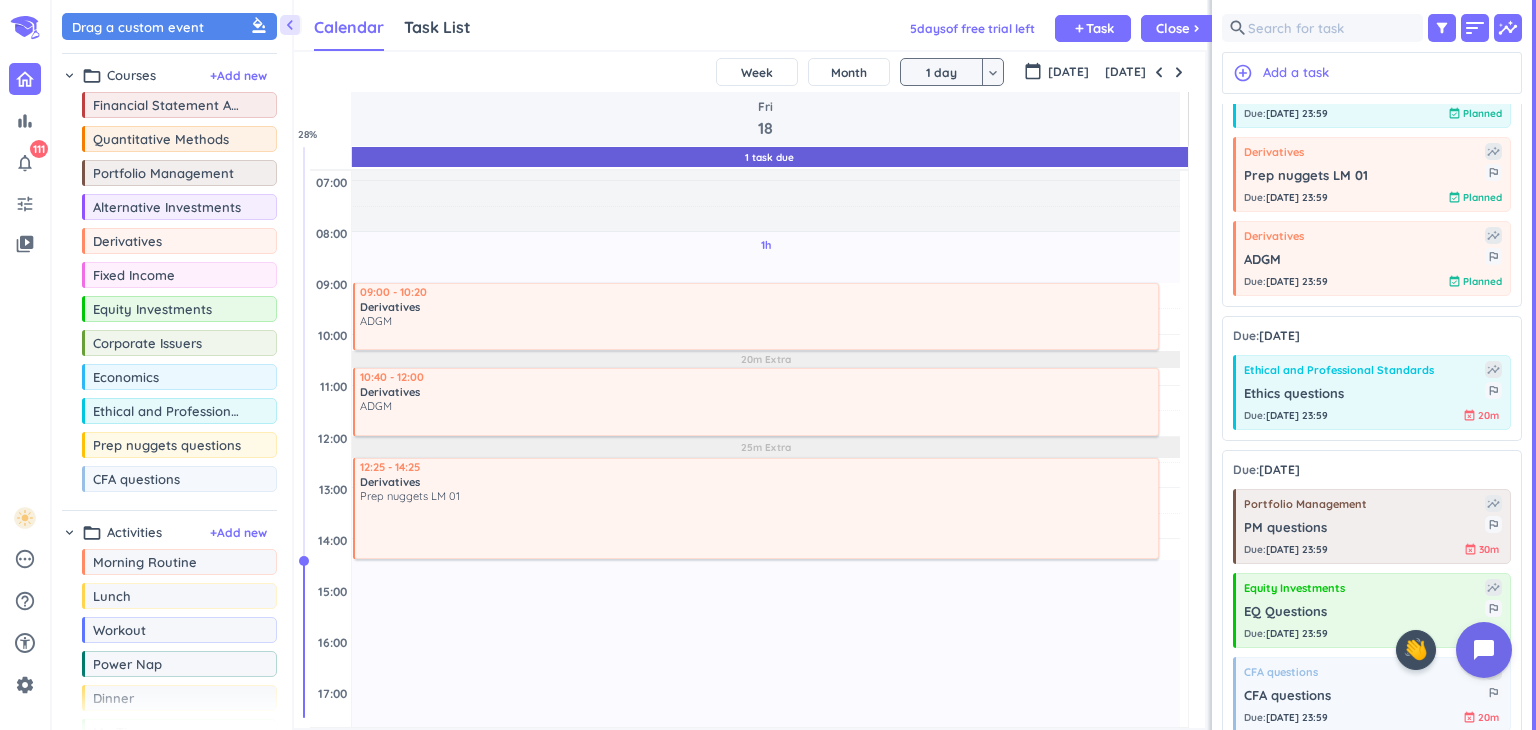 scroll, scrollTop: 584, scrollLeft: 0, axis: vertical 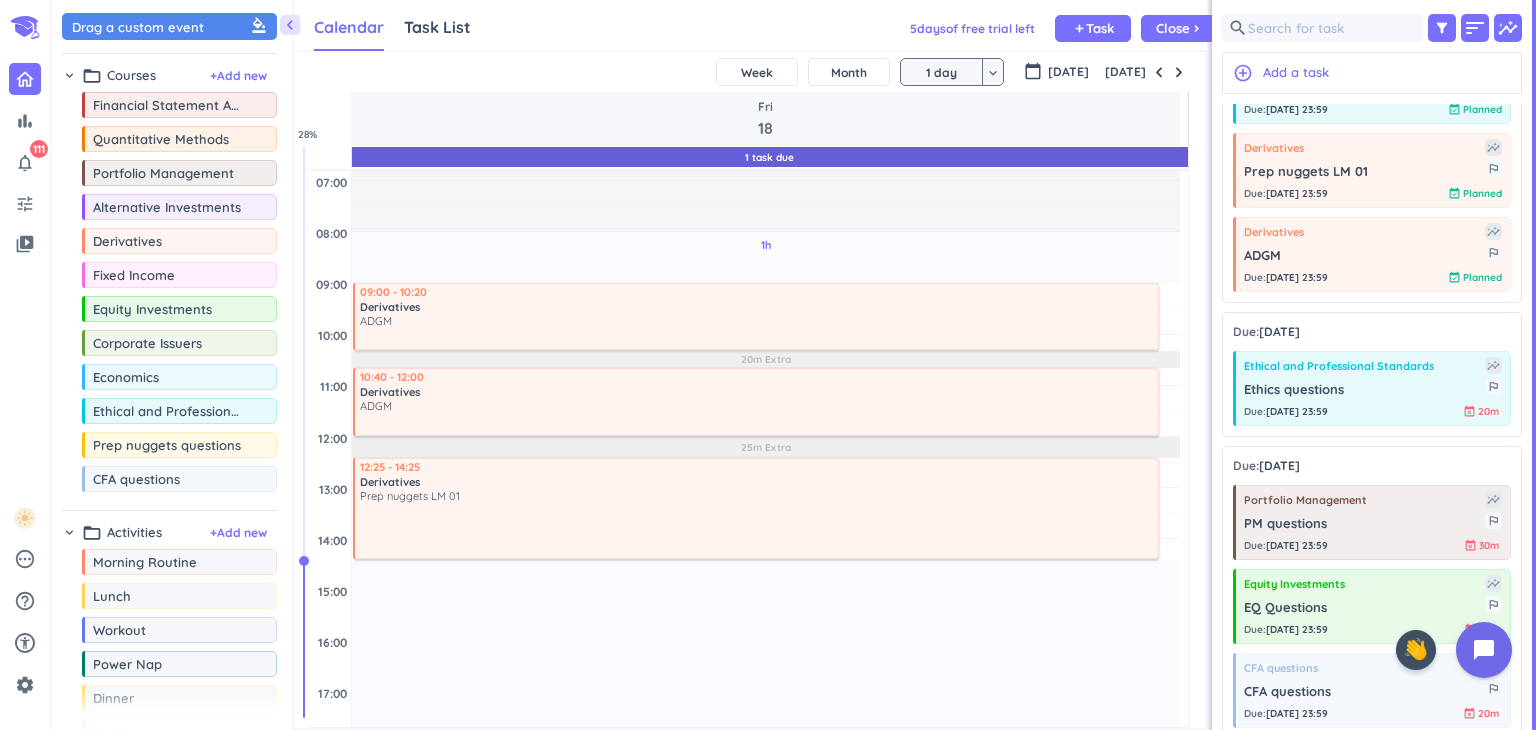 click on "[DATE]" at bounding box center (1279, 331) 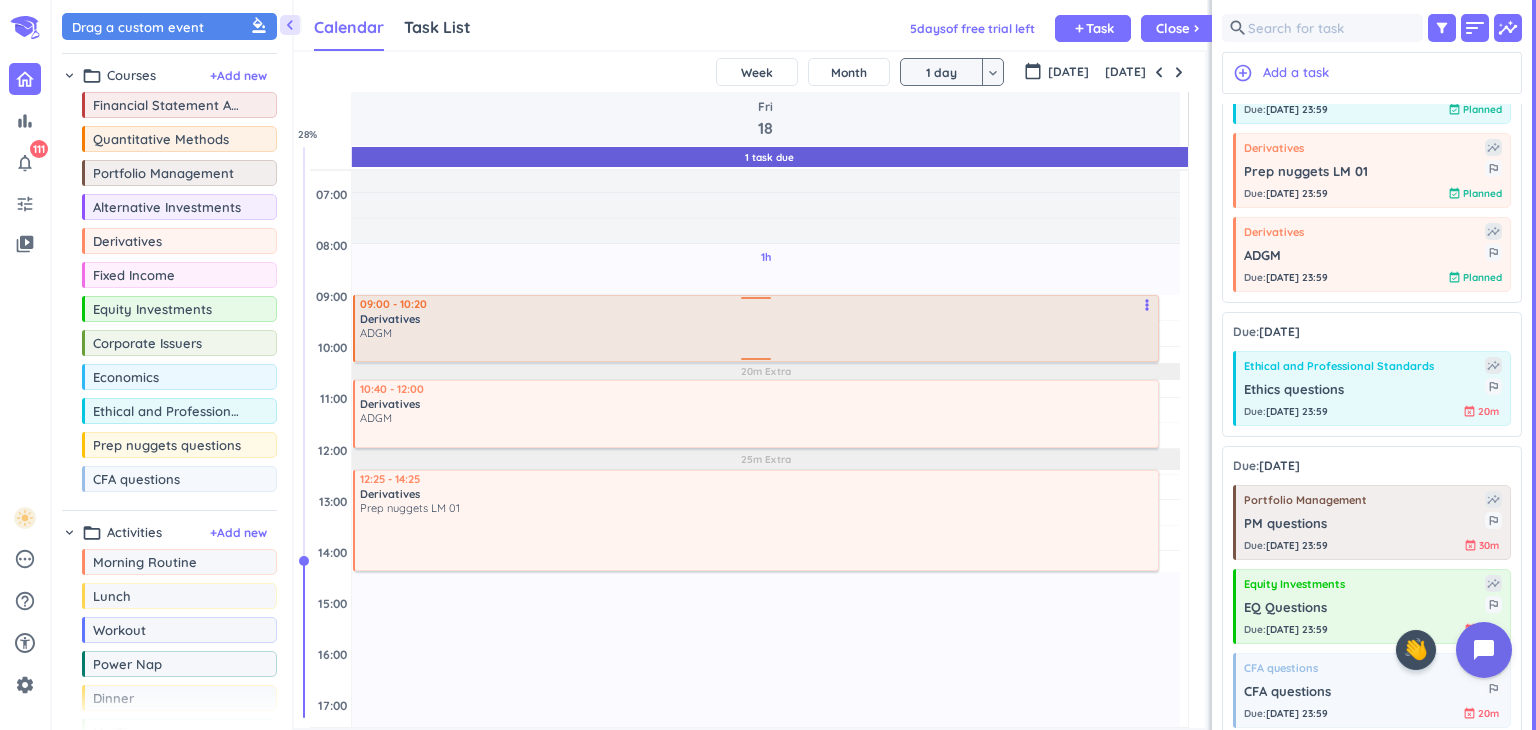 scroll, scrollTop: 136, scrollLeft: 0, axis: vertical 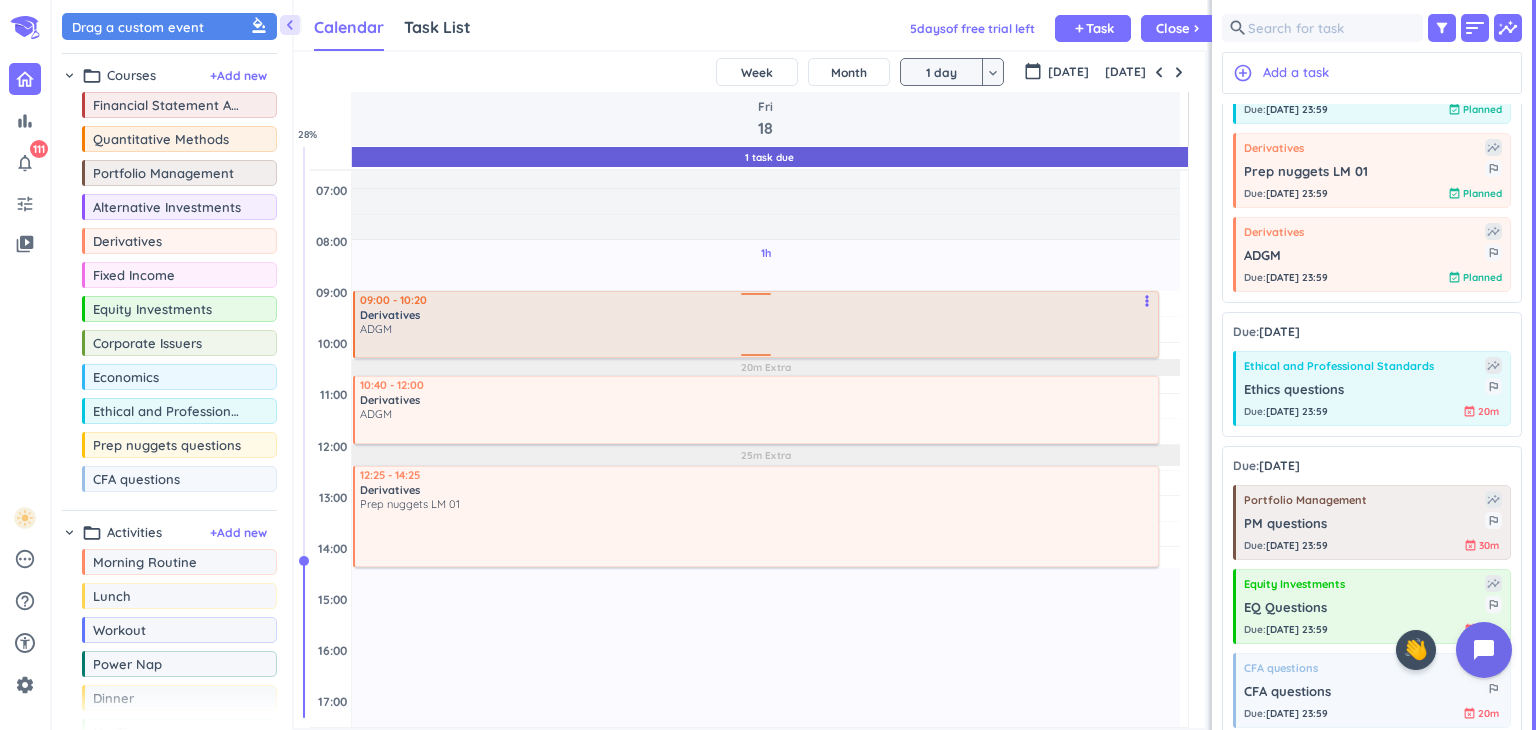click at bounding box center (758, 345) 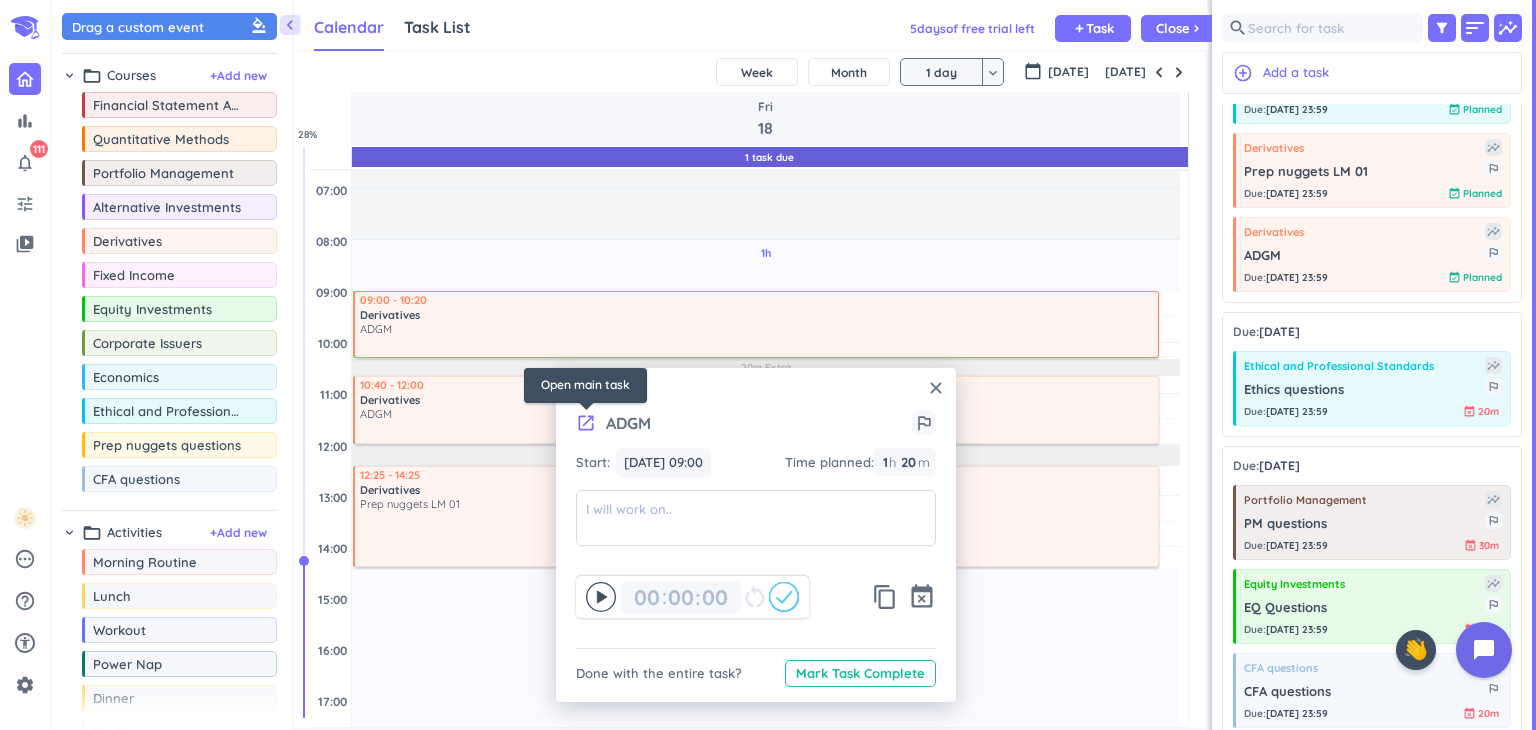 click on "launch" at bounding box center [586, 423] 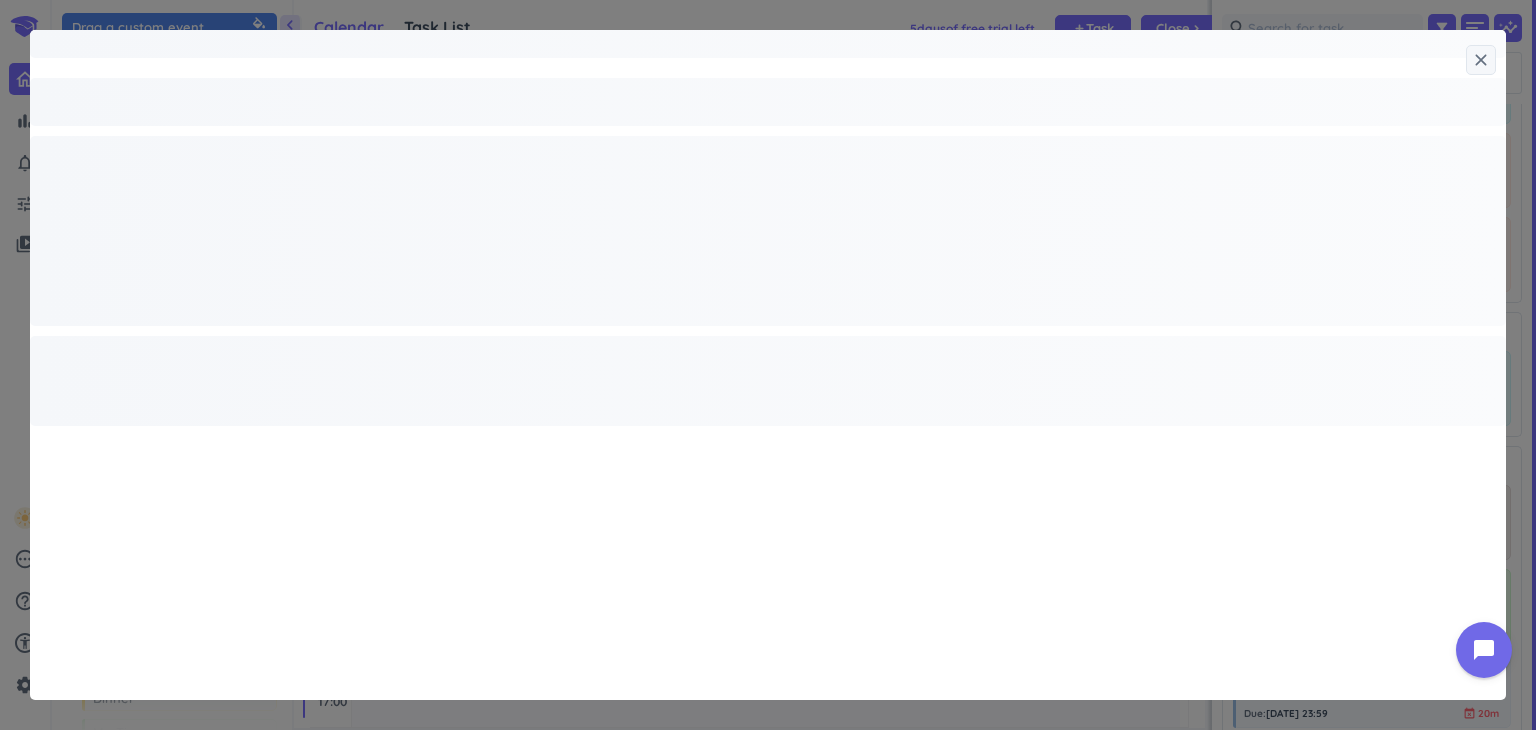 type on "x" 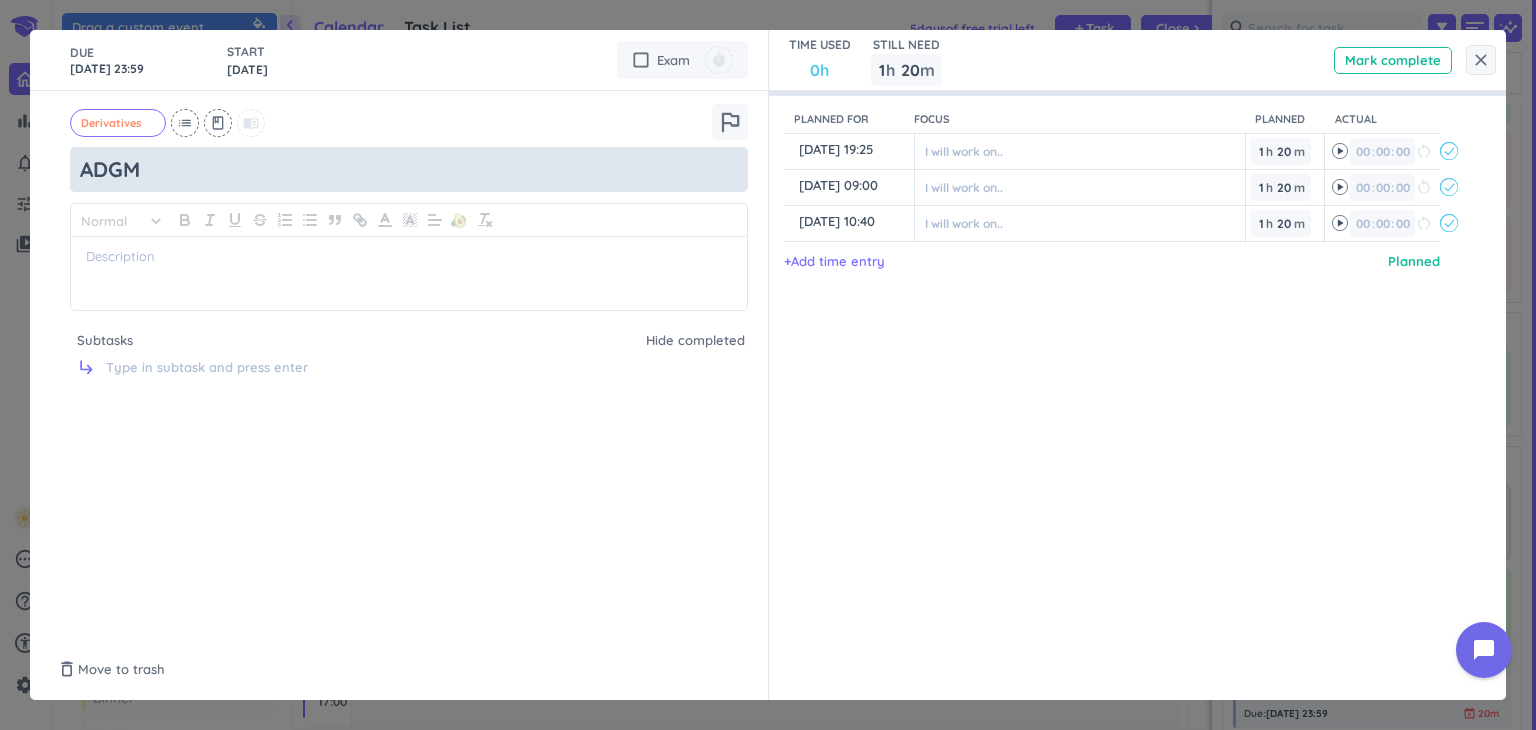 click on "ADGM" at bounding box center (409, 169) 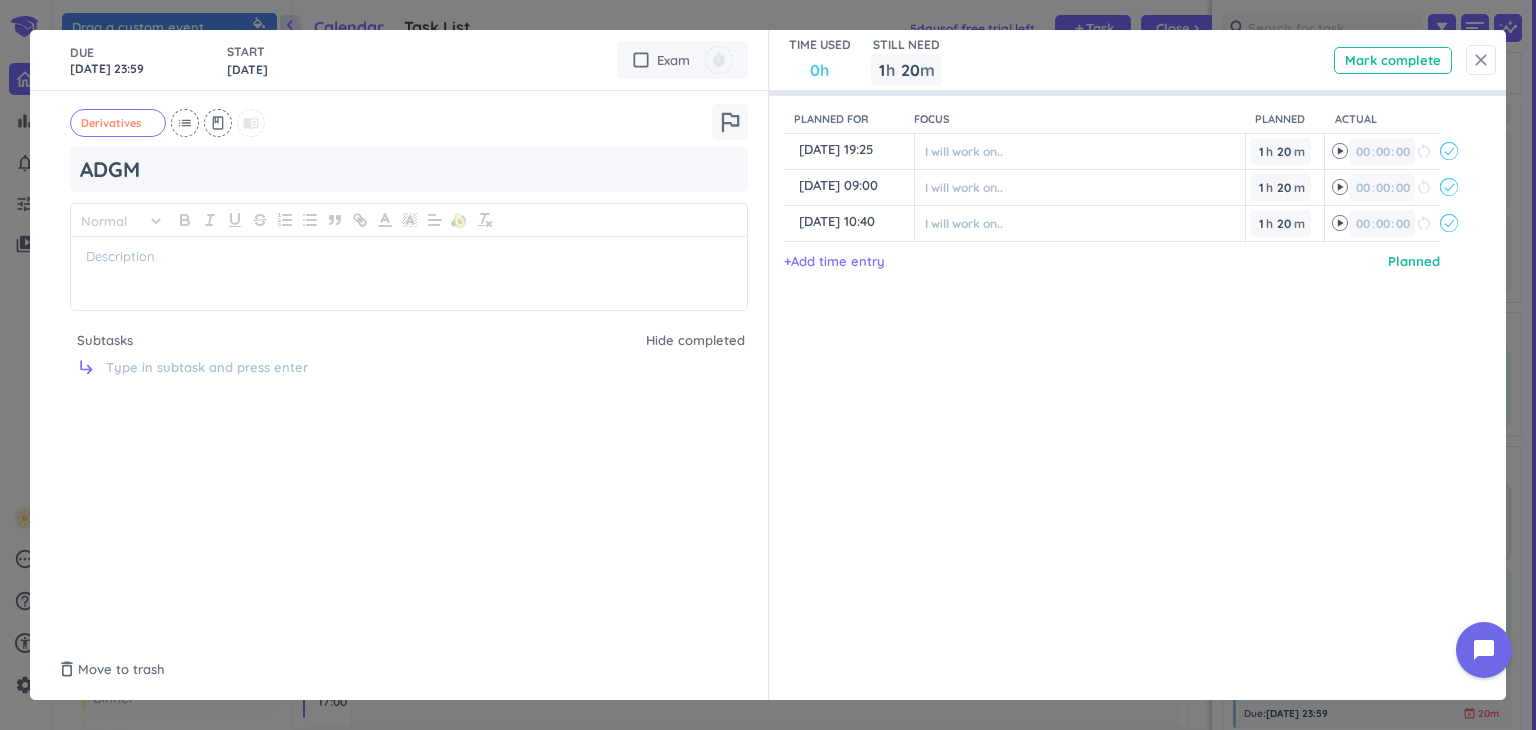 click on "close" at bounding box center (1481, 60) 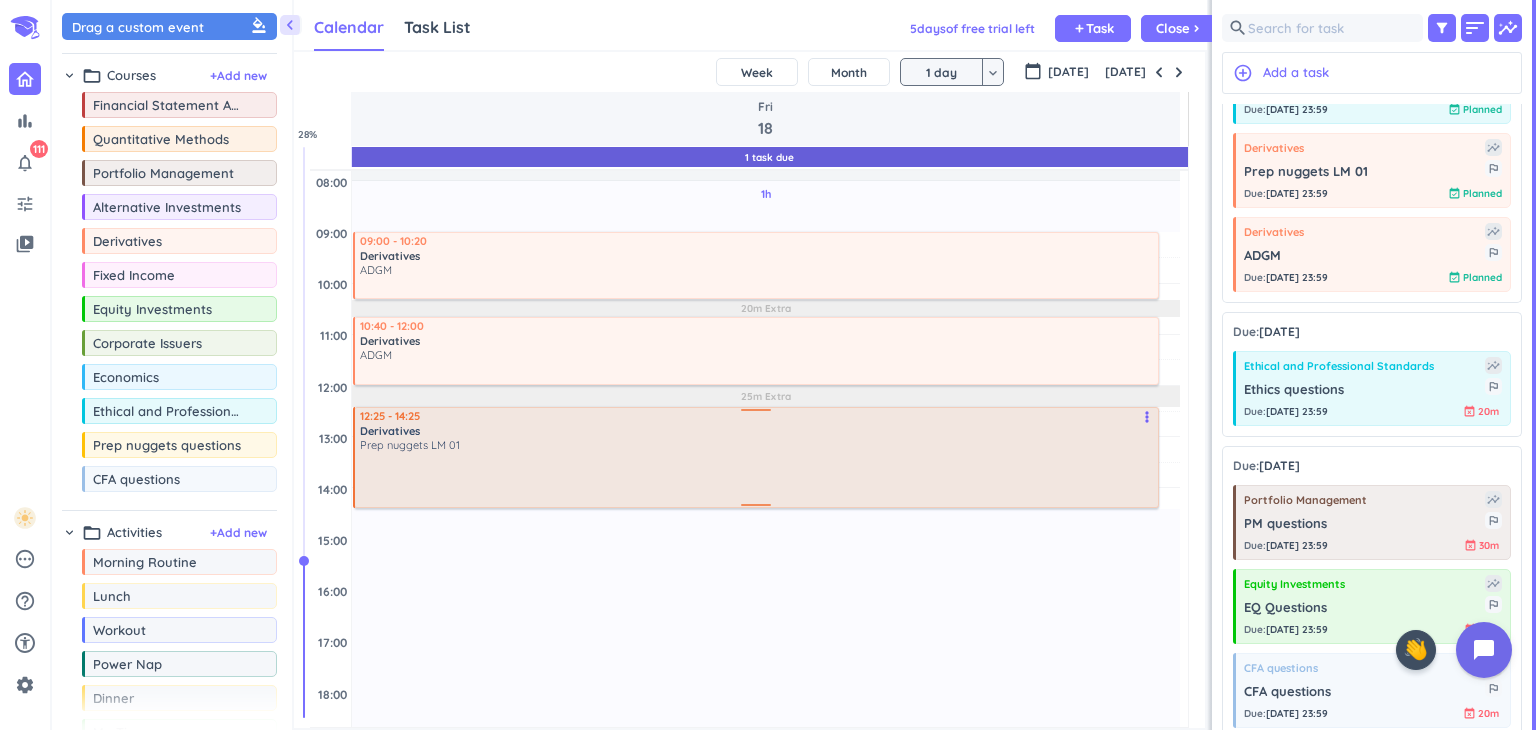 scroll, scrollTop: 184, scrollLeft: 0, axis: vertical 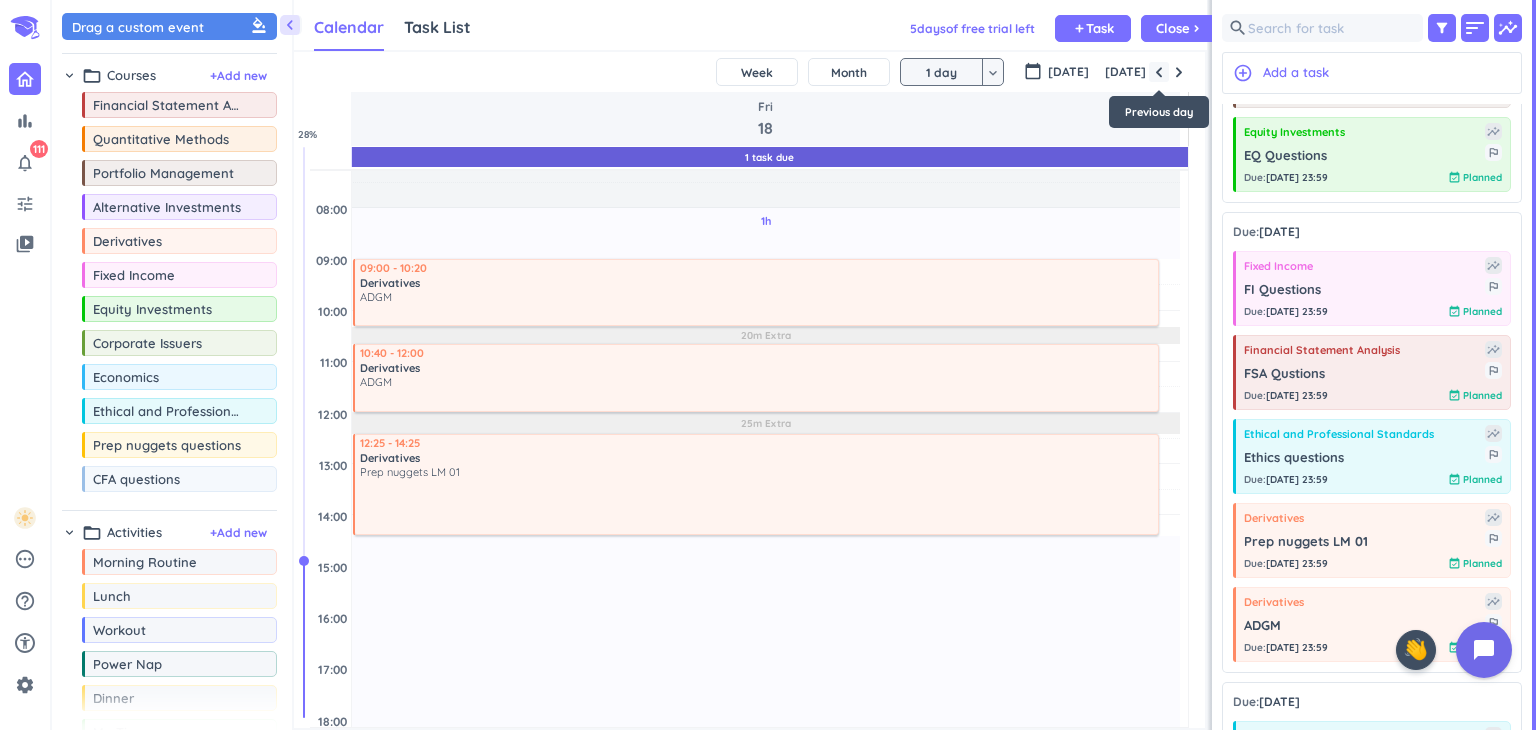 click at bounding box center [1159, 72] 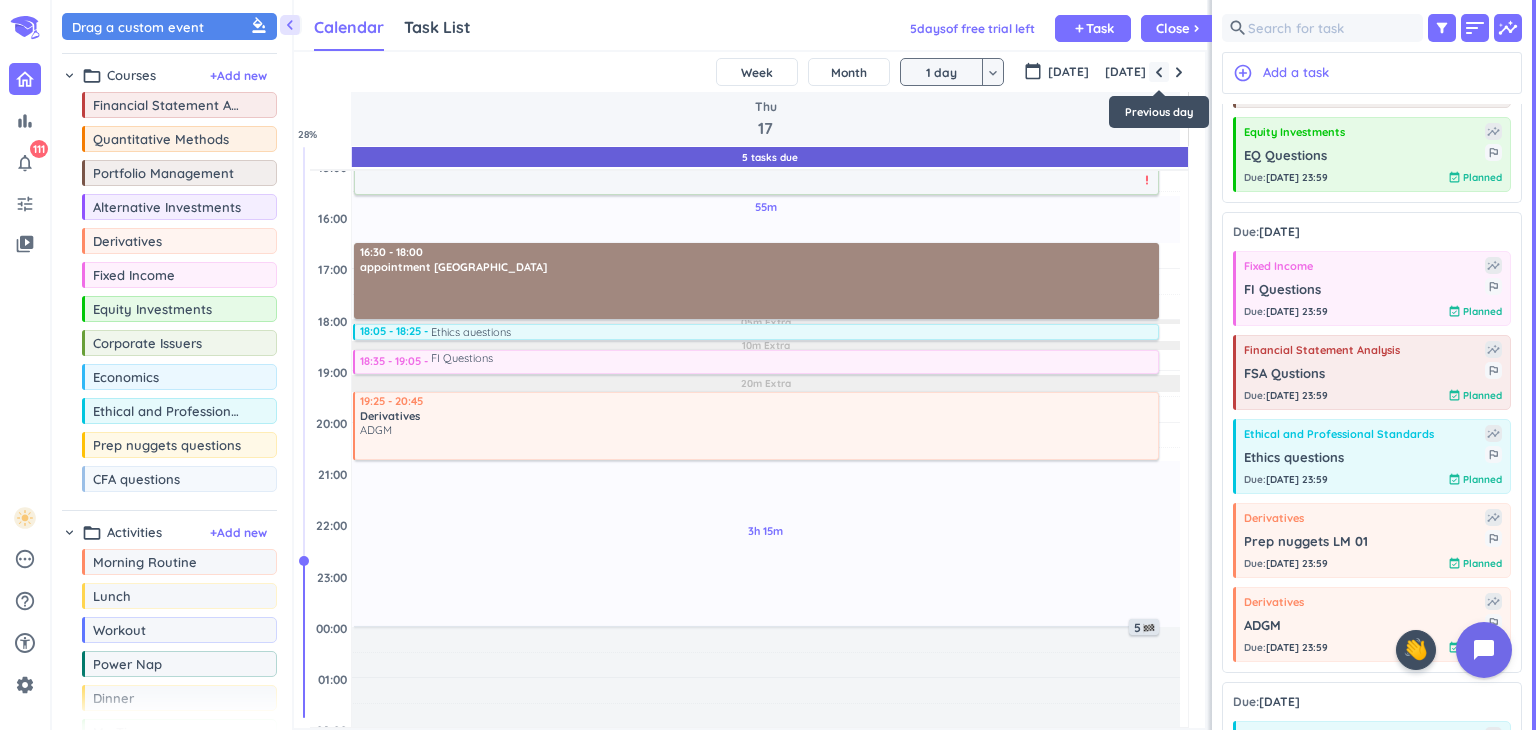 scroll, scrollTop: 616, scrollLeft: 0, axis: vertical 